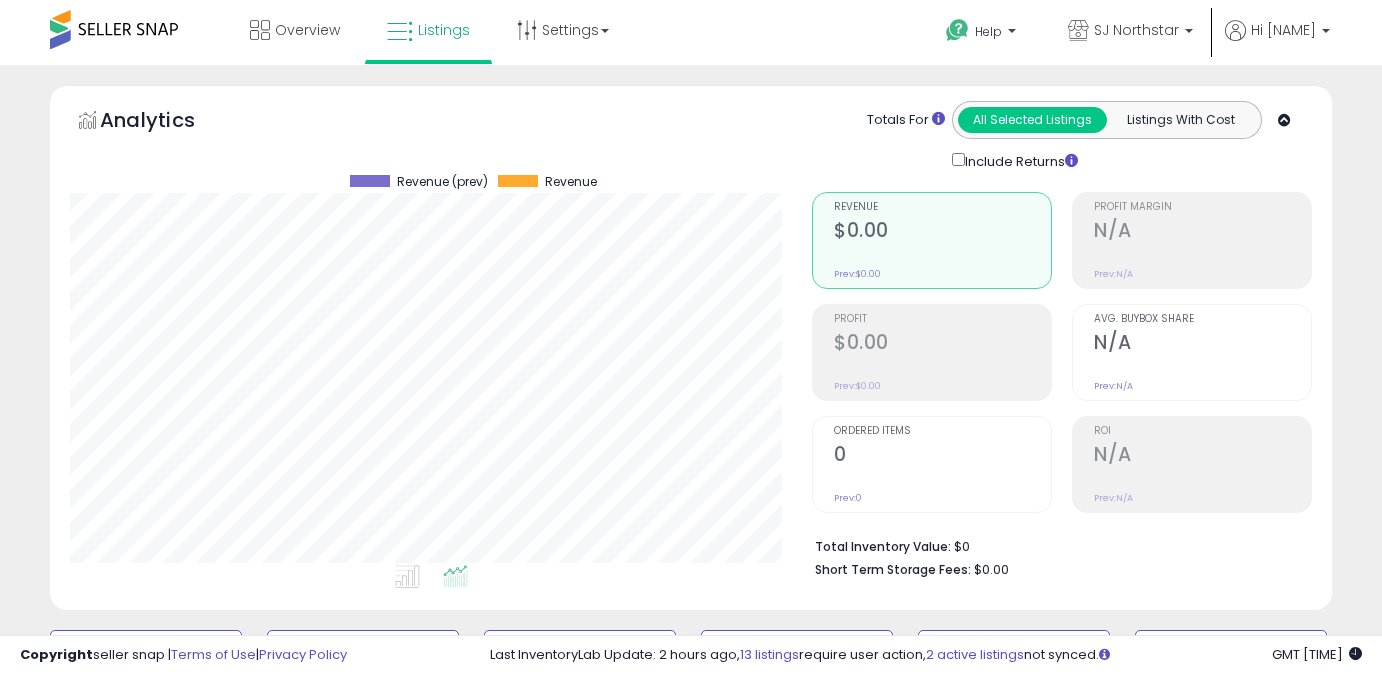 scroll, scrollTop: 541, scrollLeft: 0, axis: vertical 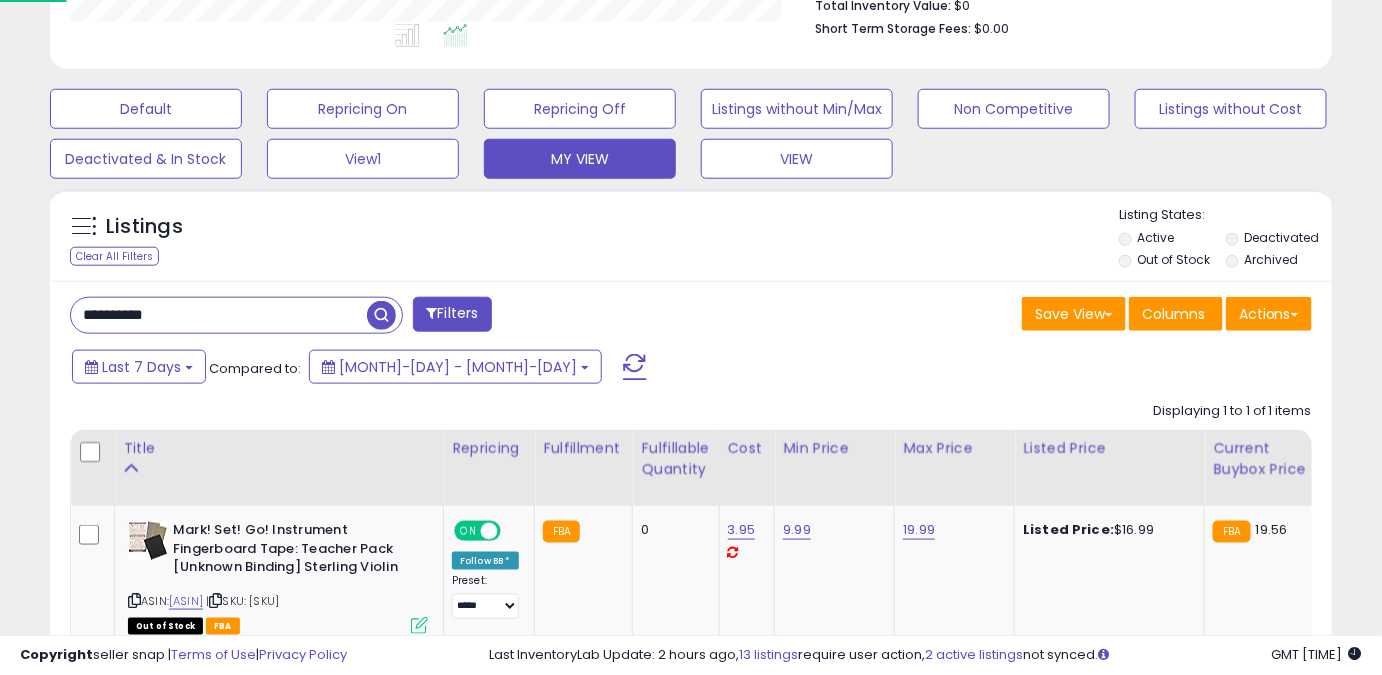 drag, startPoint x: 210, startPoint y: 315, endPoint x: 0, endPoint y: 318, distance: 210.02142 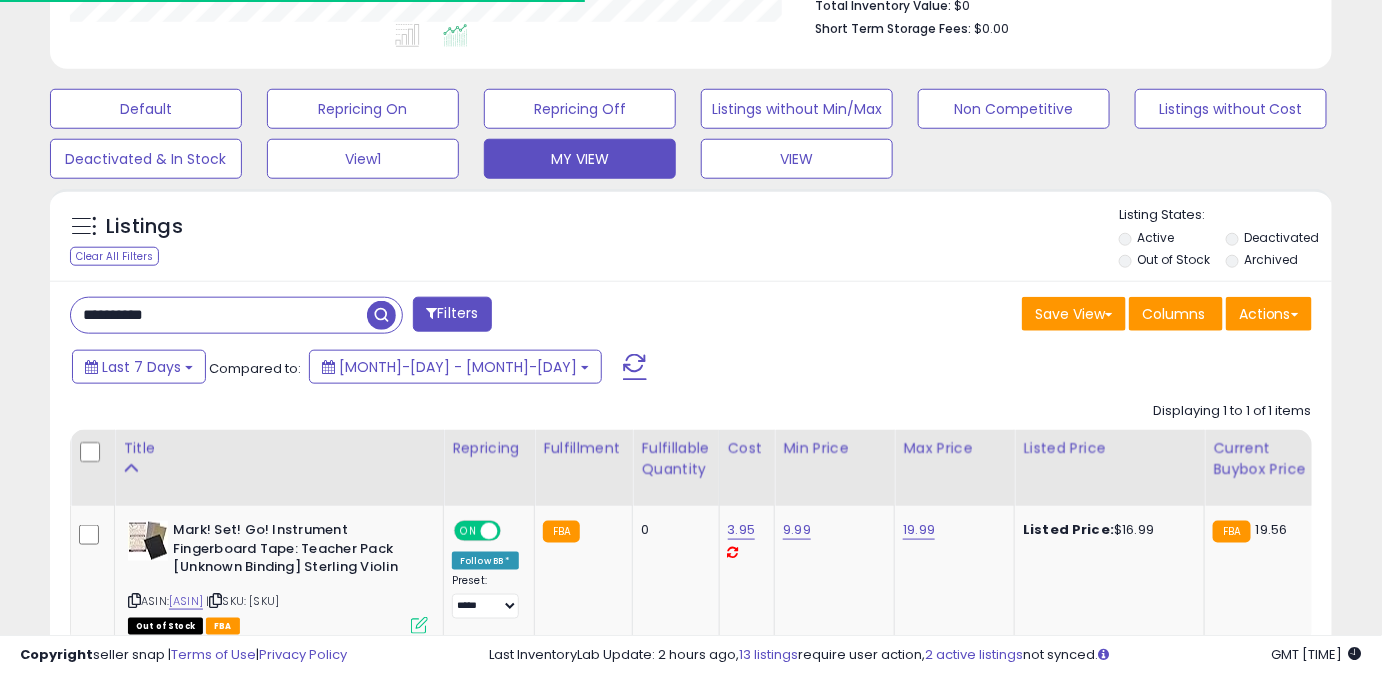 paste 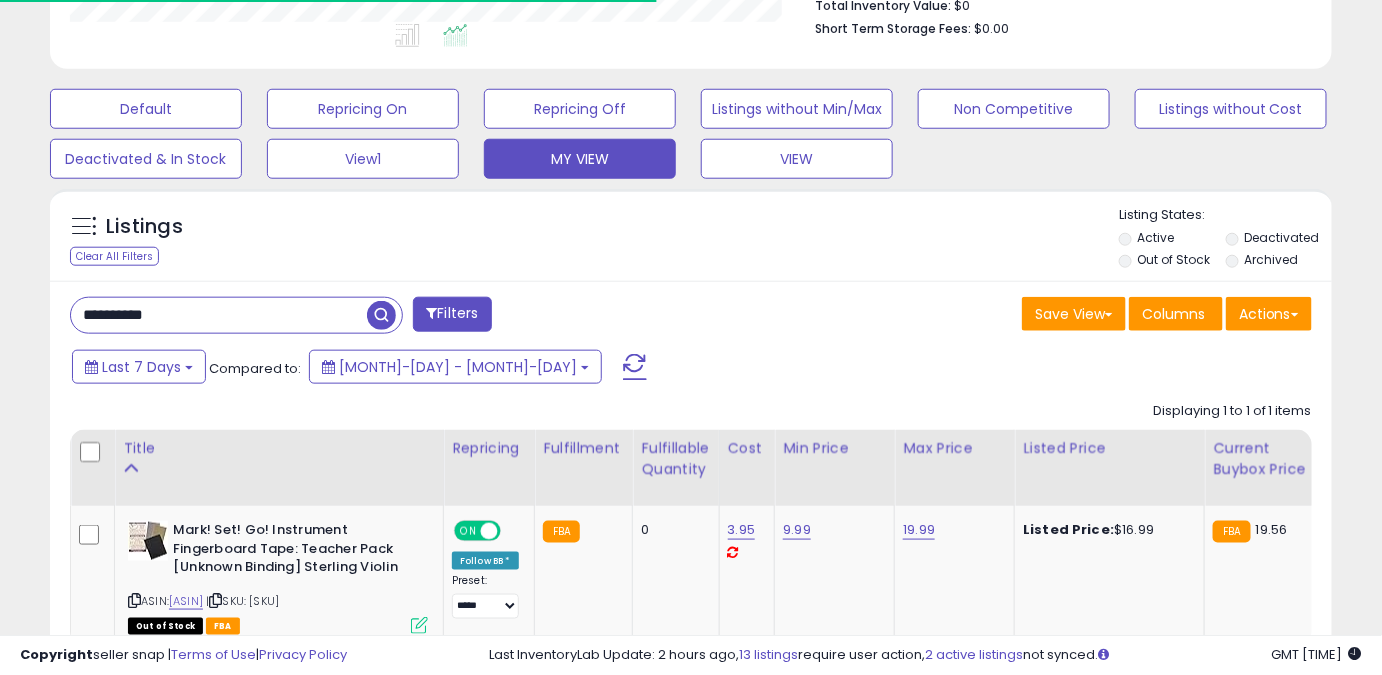 scroll, scrollTop: 999589, scrollLeft: 999249, axis: both 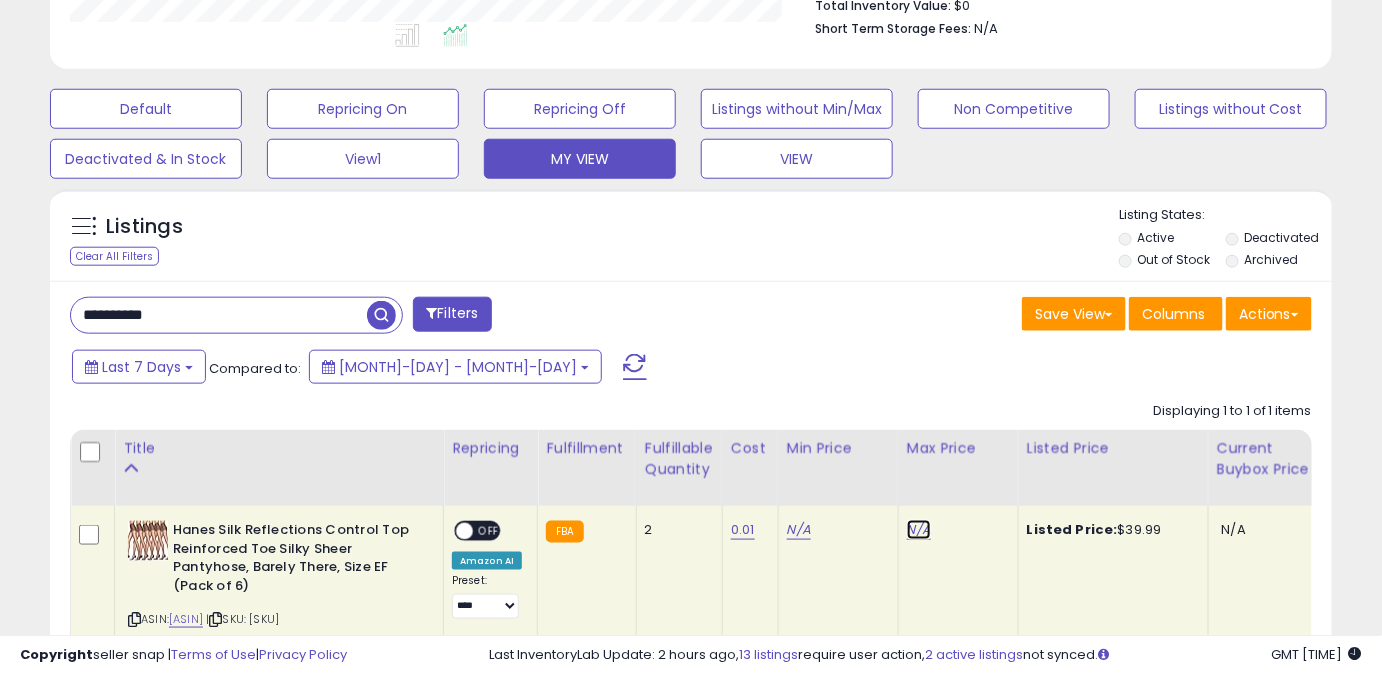 click on "N/A" at bounding box center (919, 530) 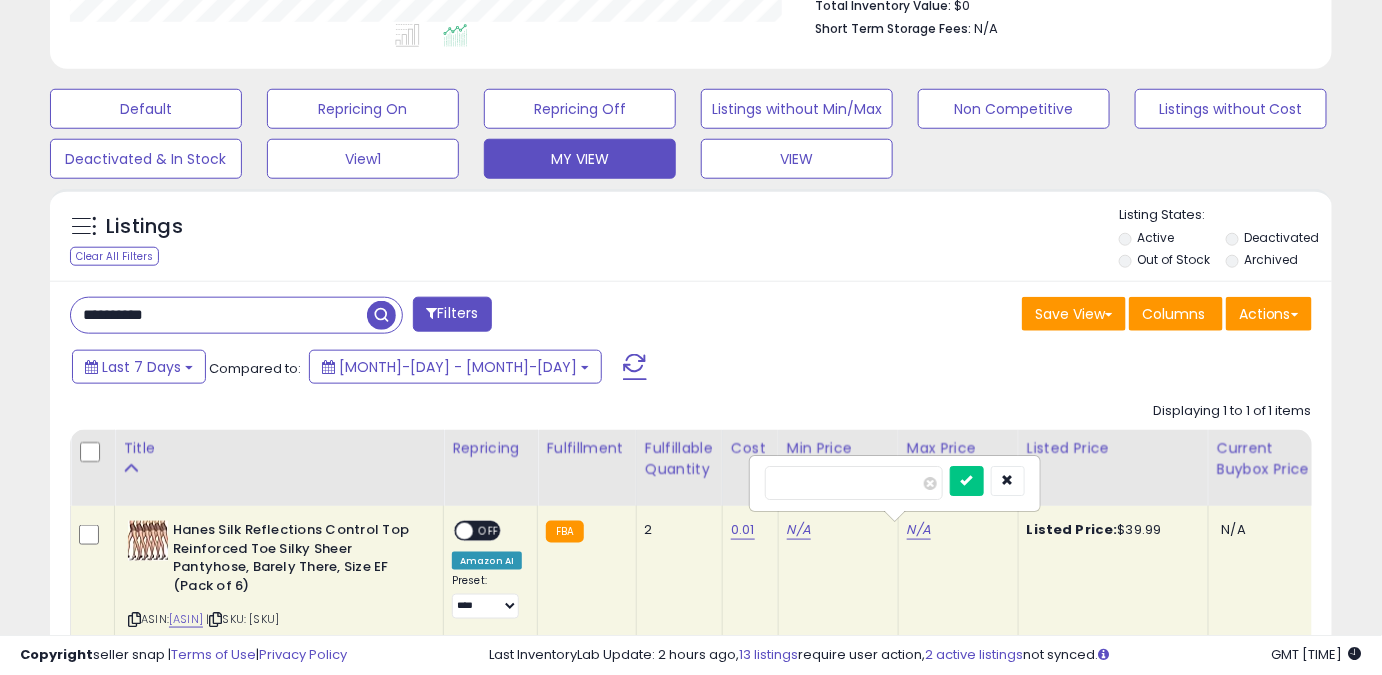 click at bounding box center [854, 483] 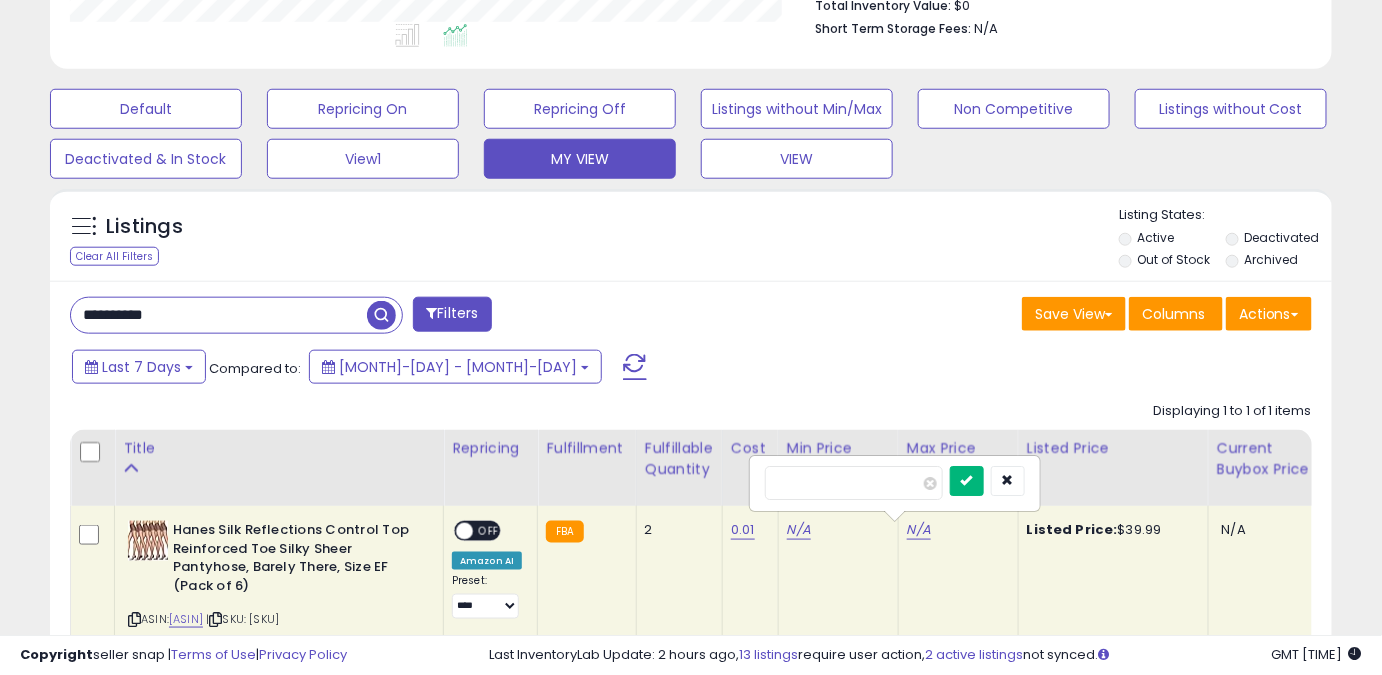 type on "*****" 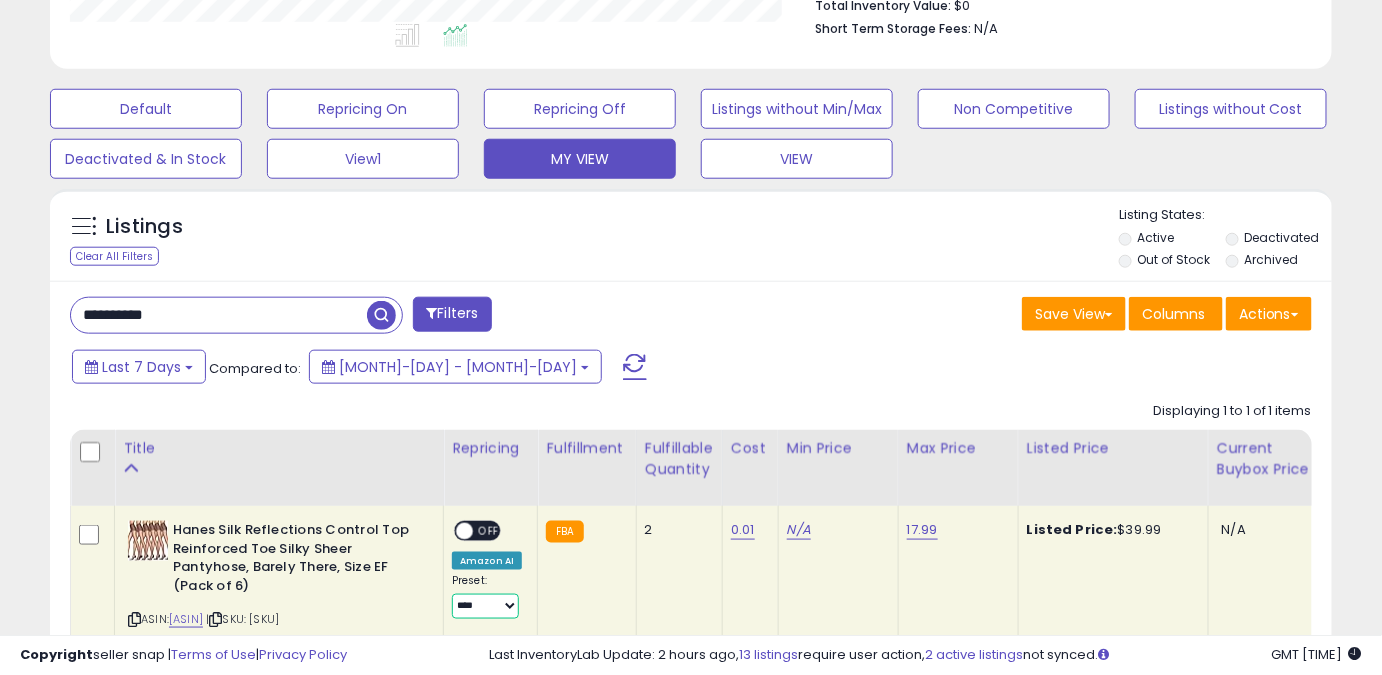 click on "**** ******** *****" at bounding box center [485, 606] 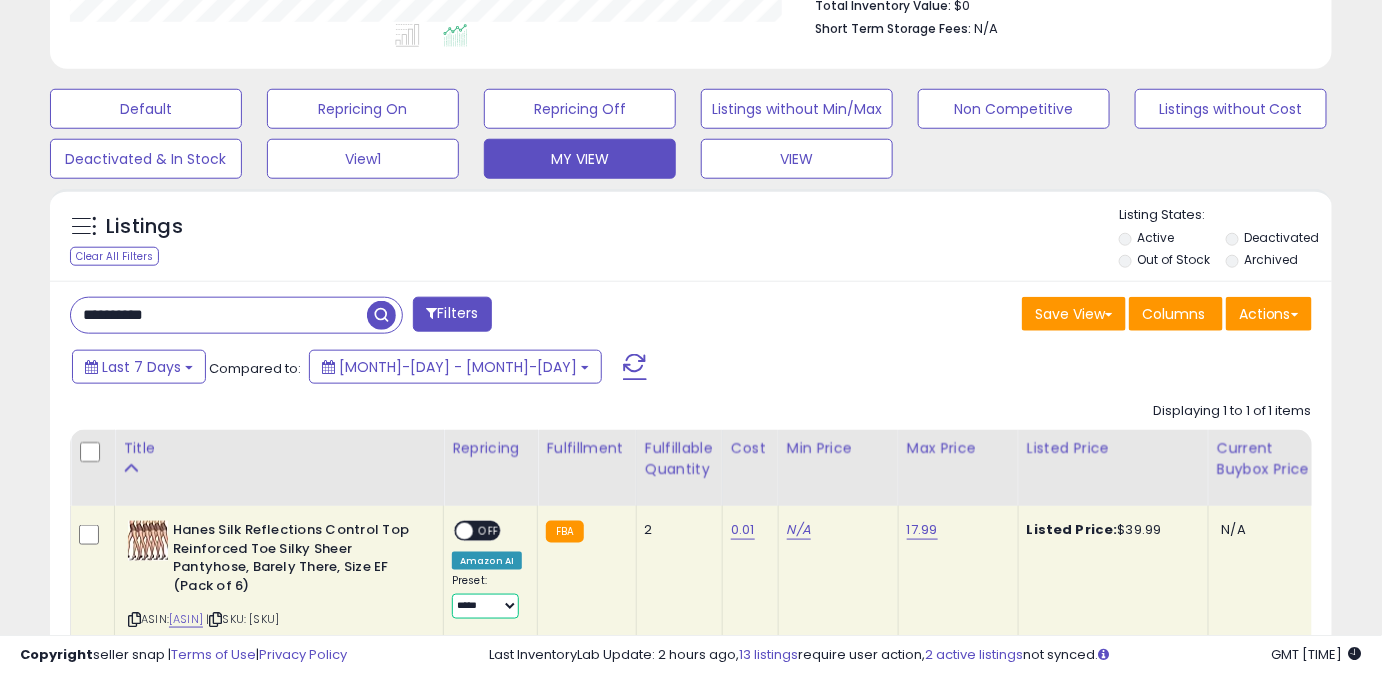 click on "**** ******** *****" at bounding box center (485, 606) 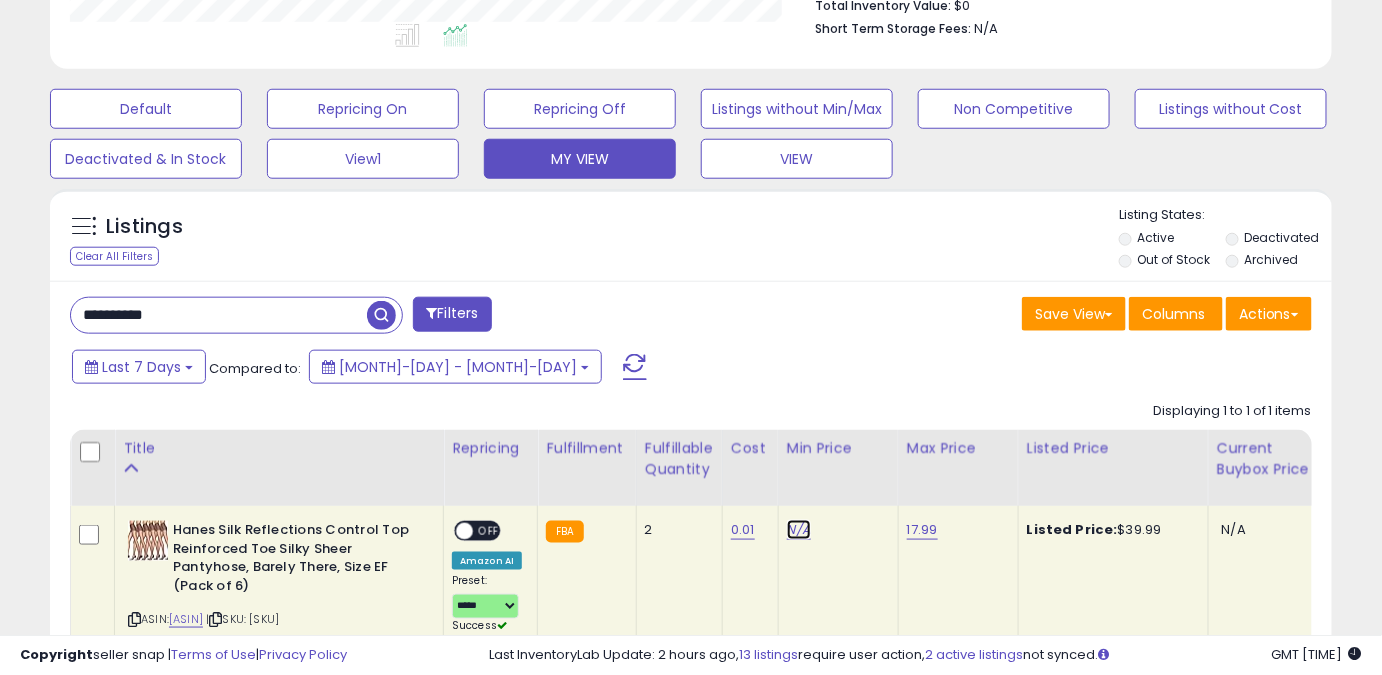 click on "N/A" at bounding box center (799, 530) 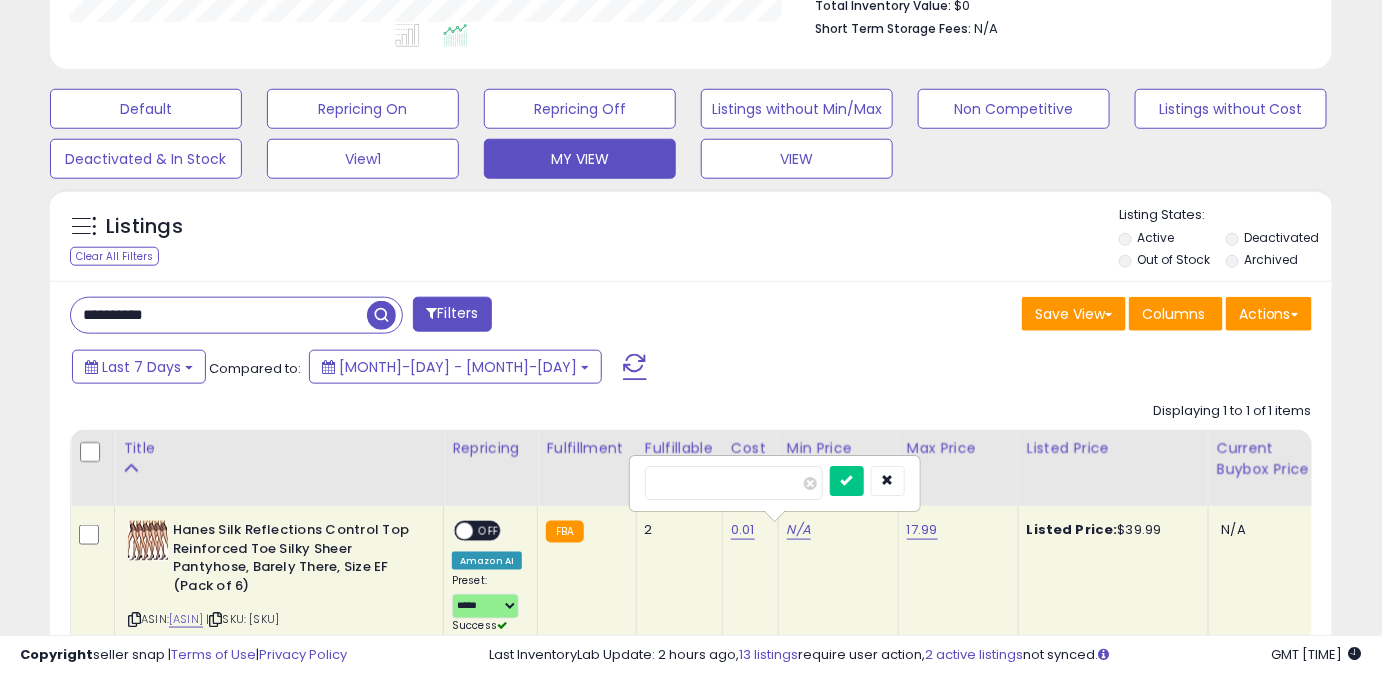 click at bounding box center (734, 483) 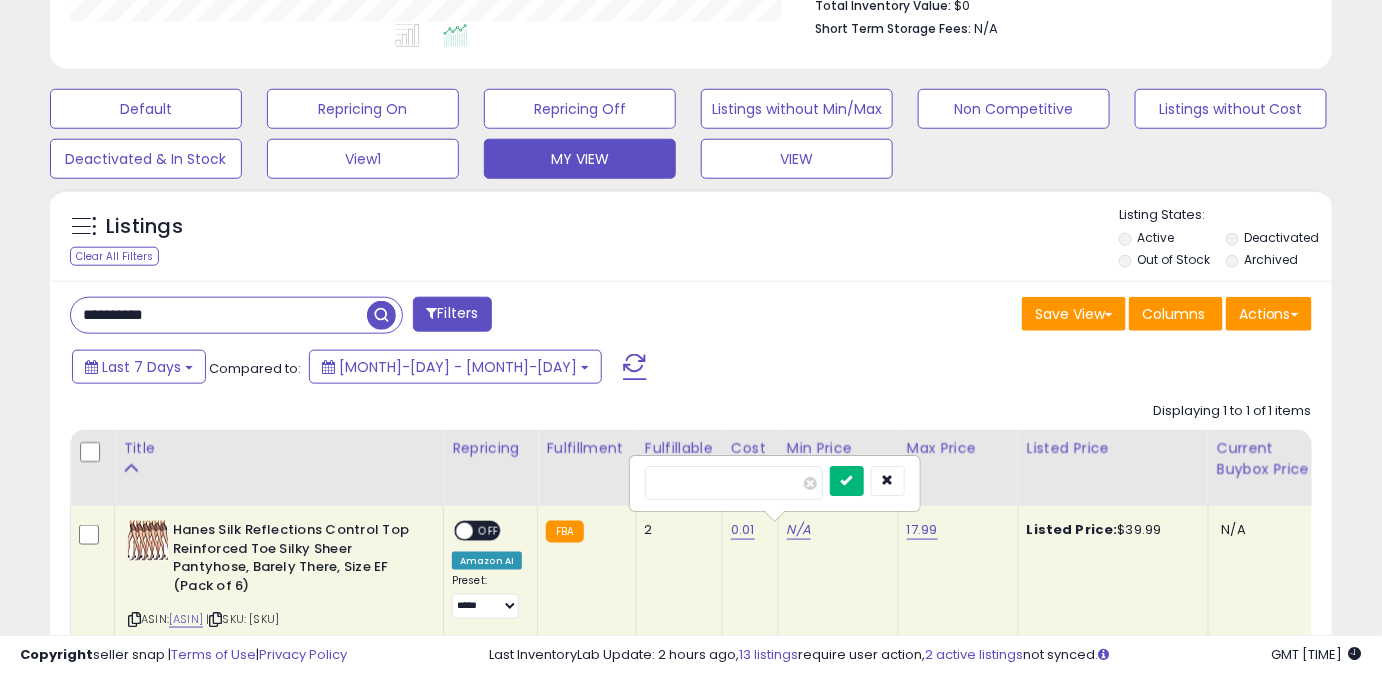 type on "*****" 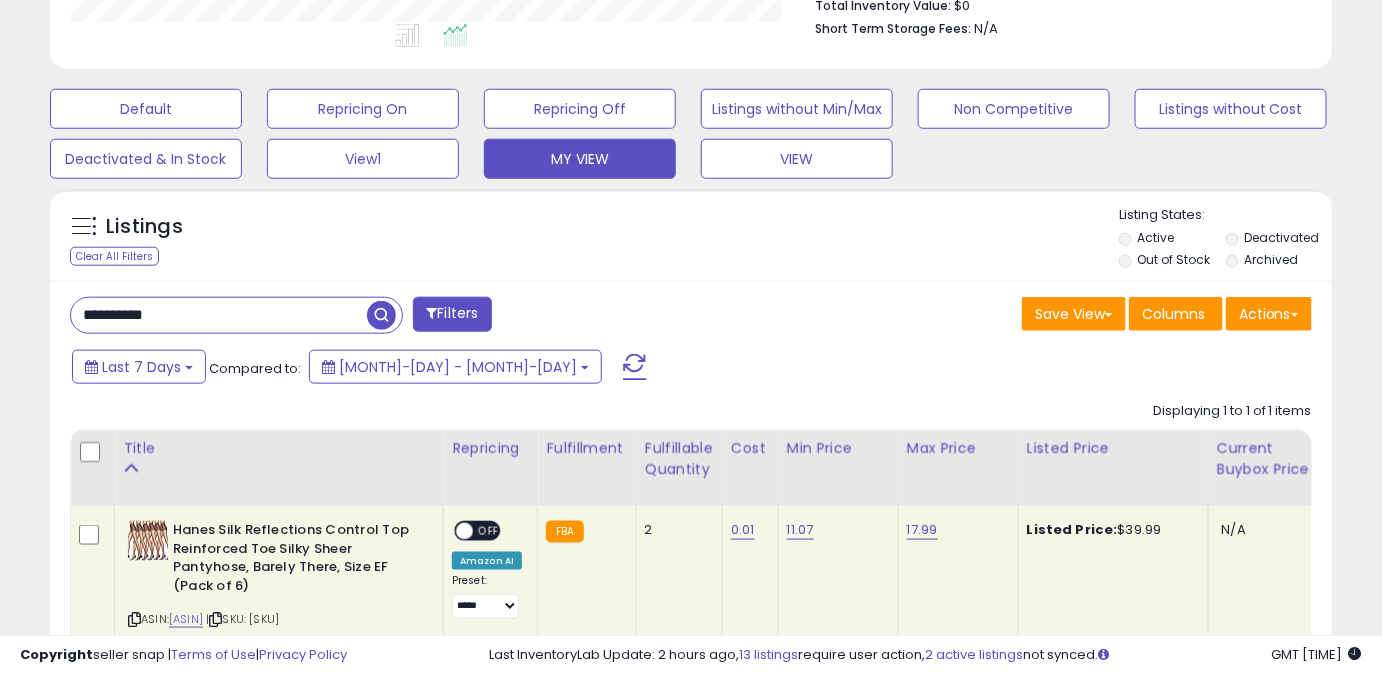 click on "OFF" at bounding box center (489, 531) 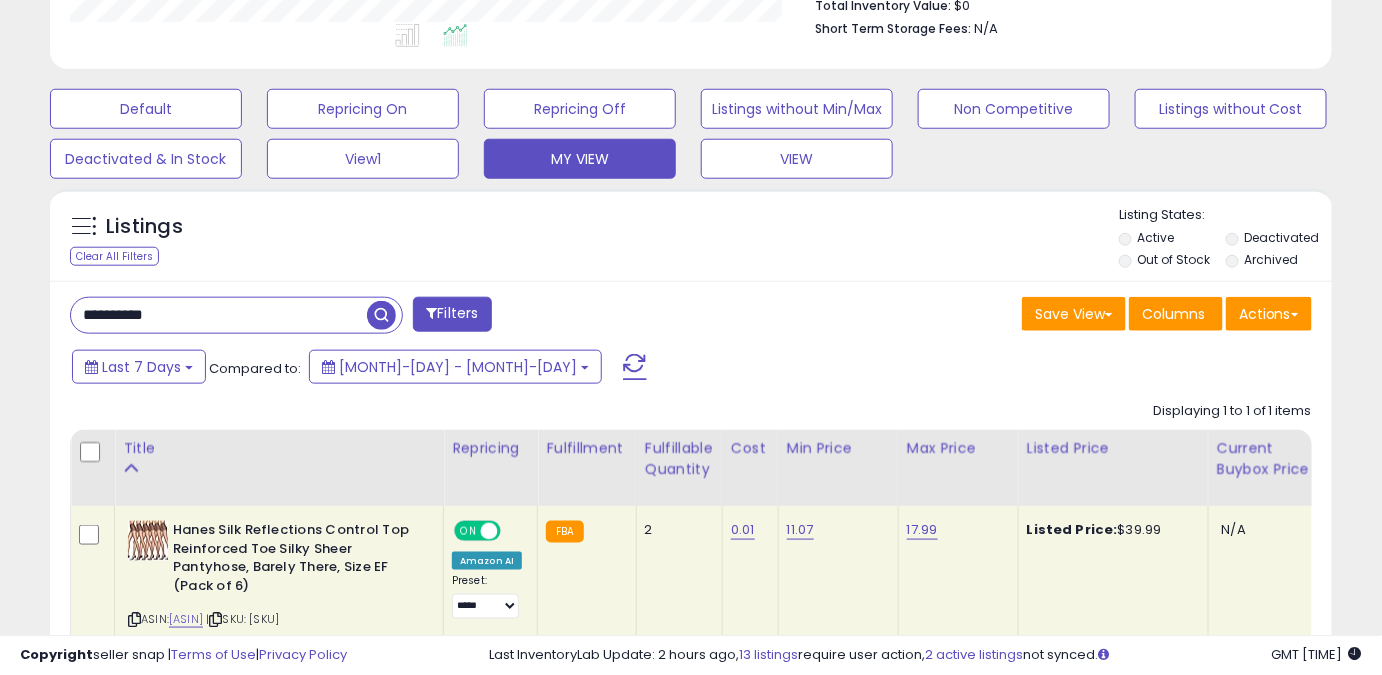 click on "**********" at bounding box center (219, 315) 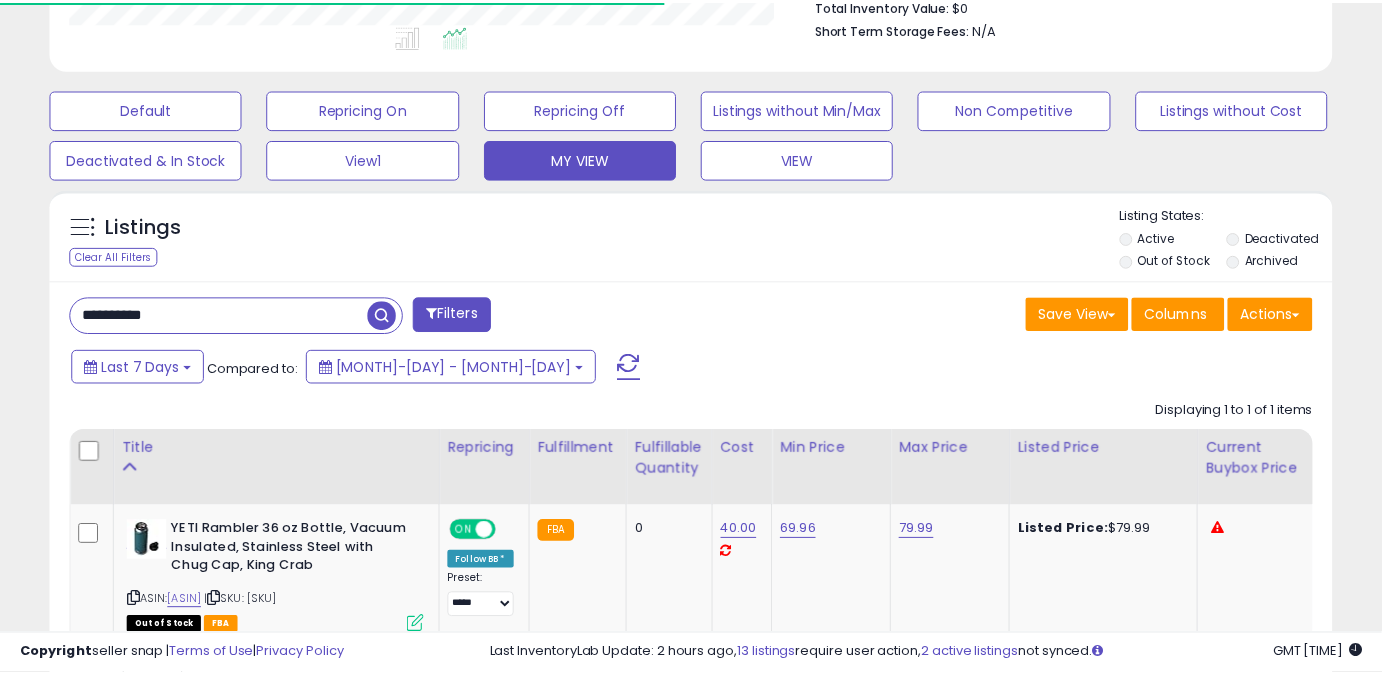 scroll, scrollTop: 410, scrollLeft: 741, axis: both 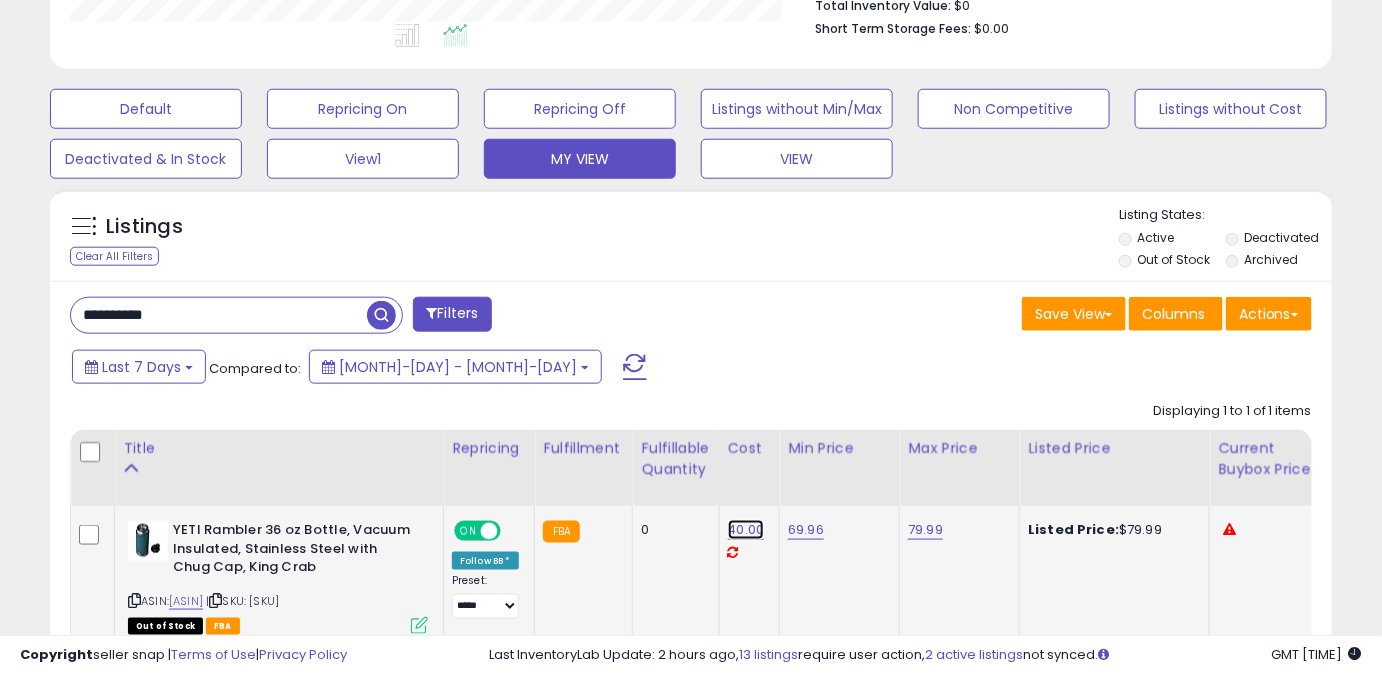 click on "40.00" at bounding box center (746, 530) 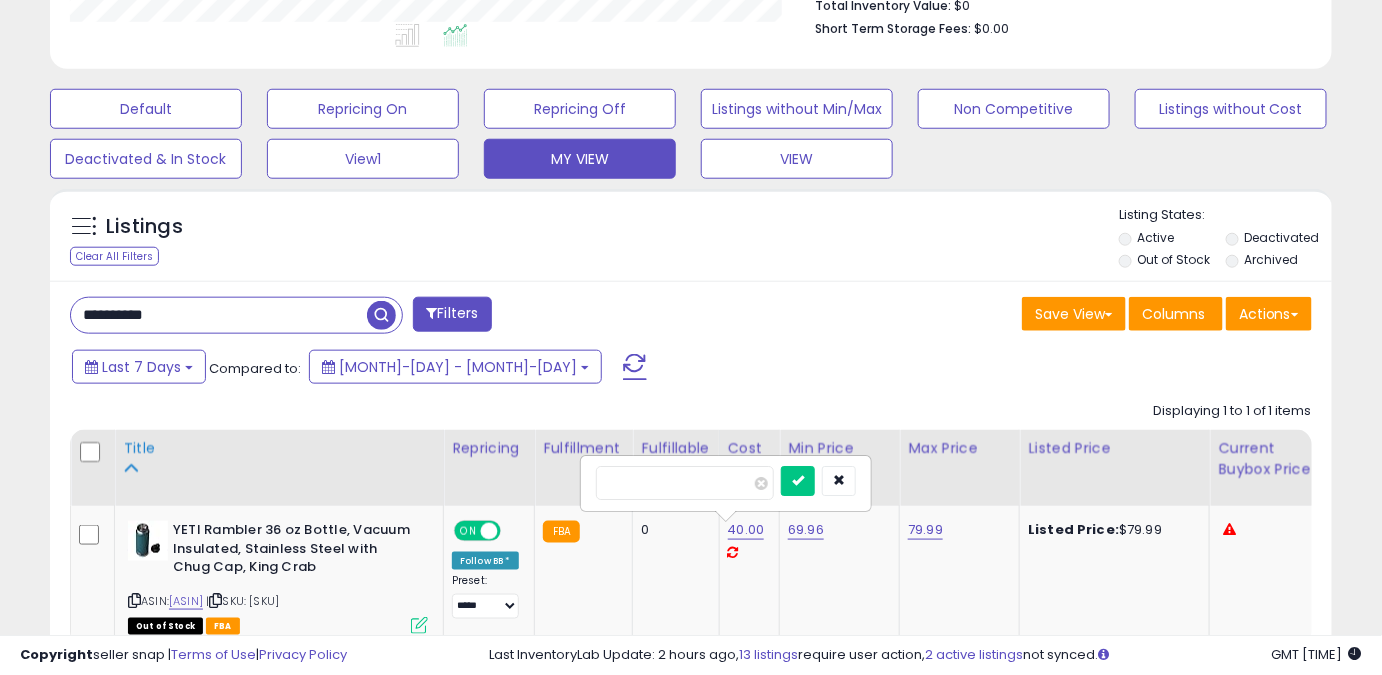 click on "Title
Repricing" at bounding box center [930, 538] 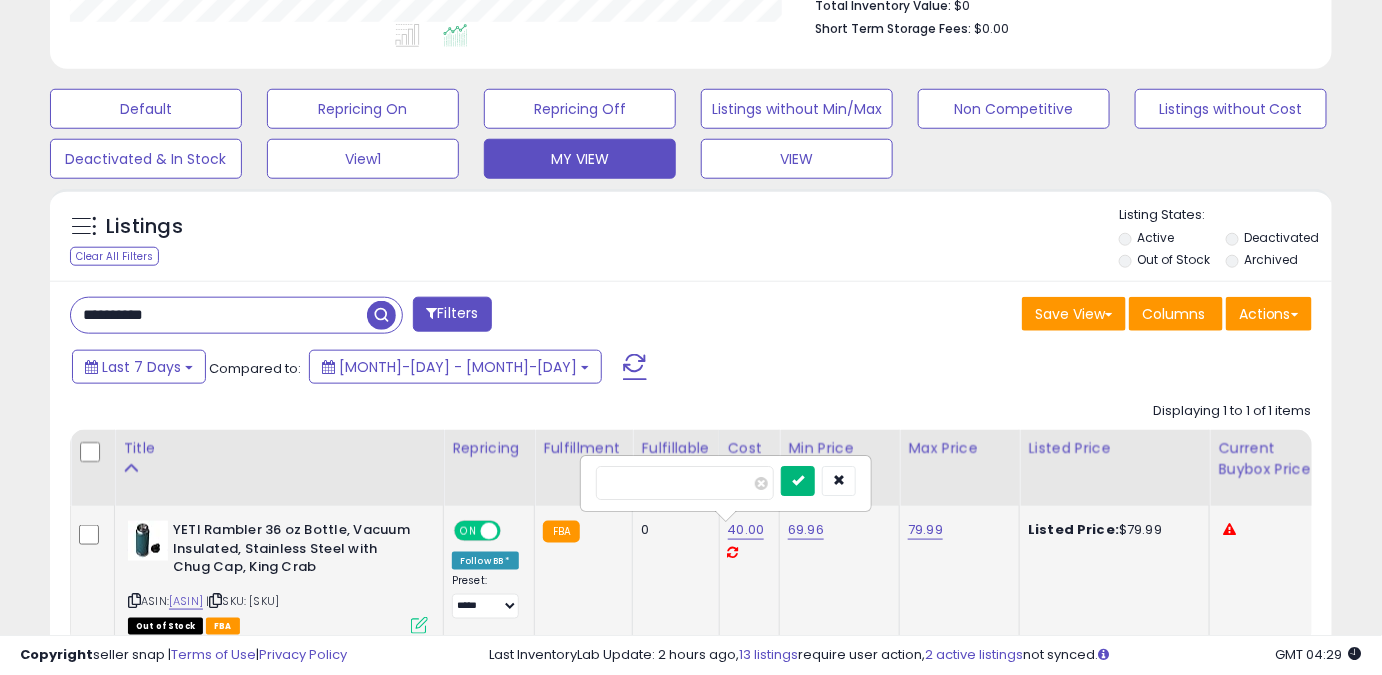 type on "*****" 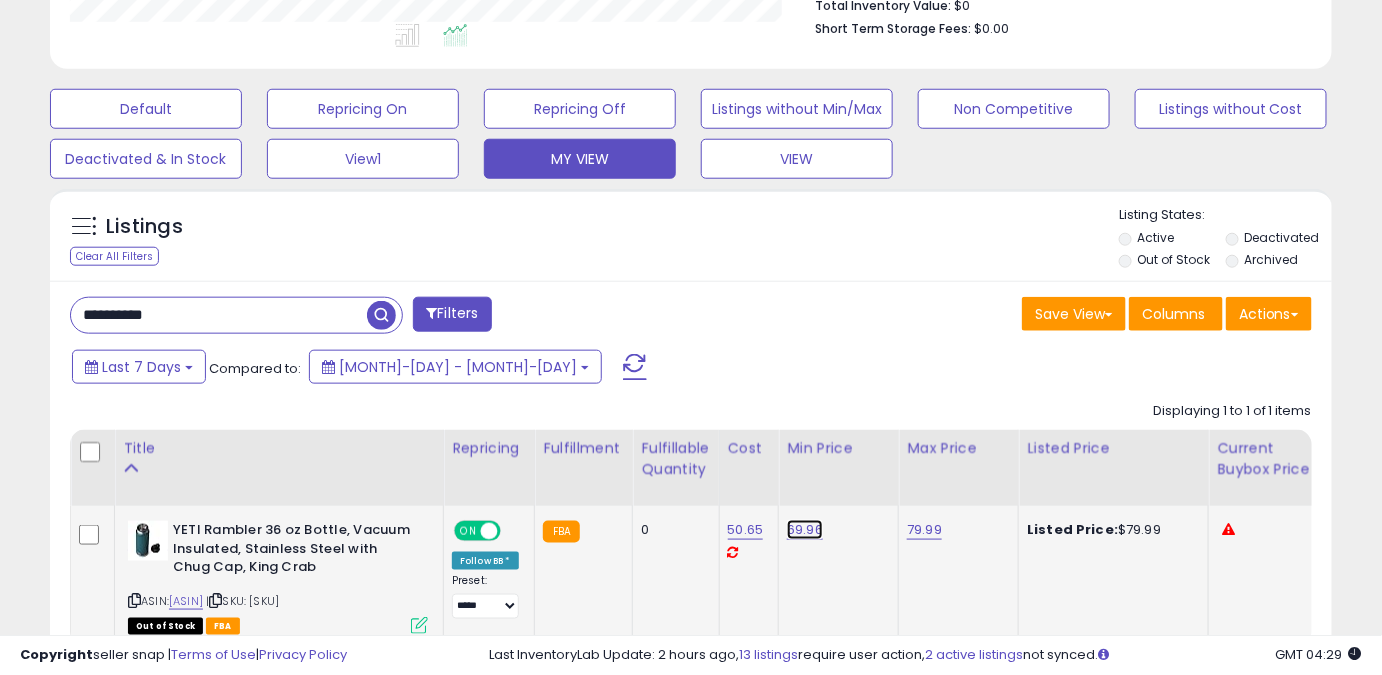 click on "69.96" at bounding box center (805, 530) 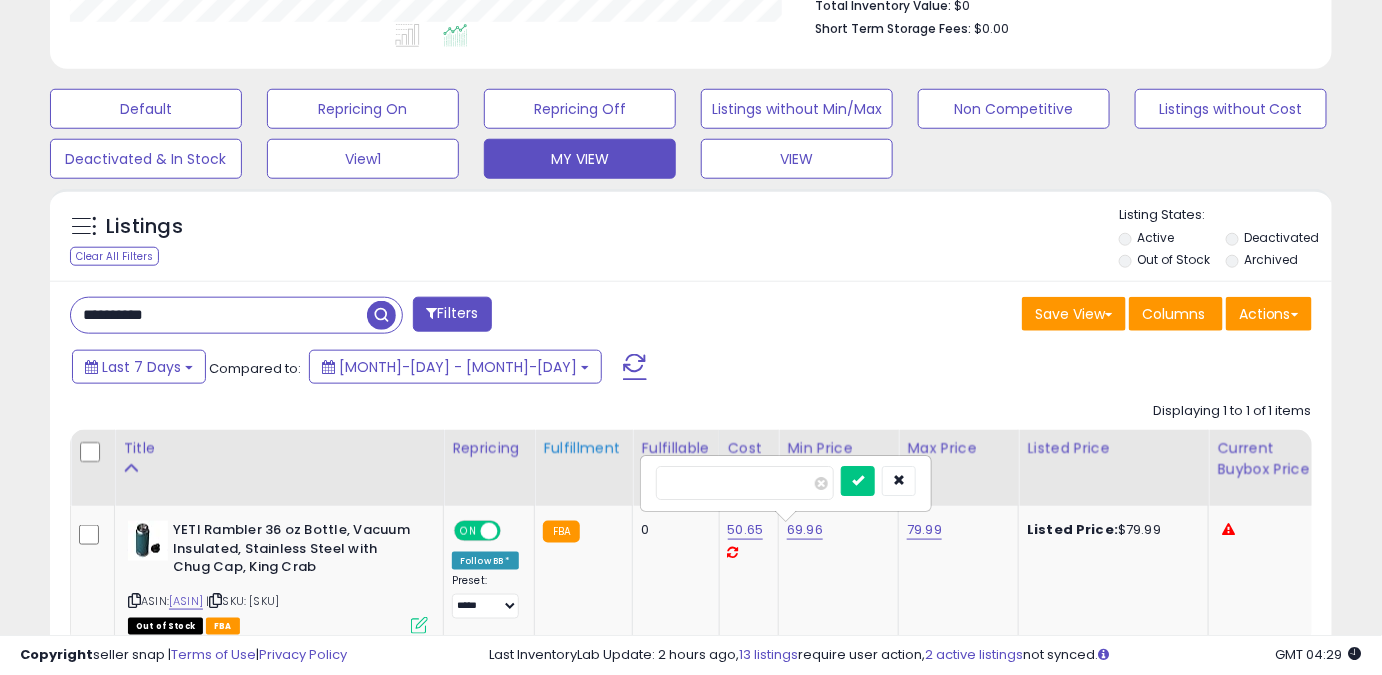 drag, startPoint x: 754, startPoint y: 483, endPoint x: 538, endPoint y: 491, distance: 216.1481 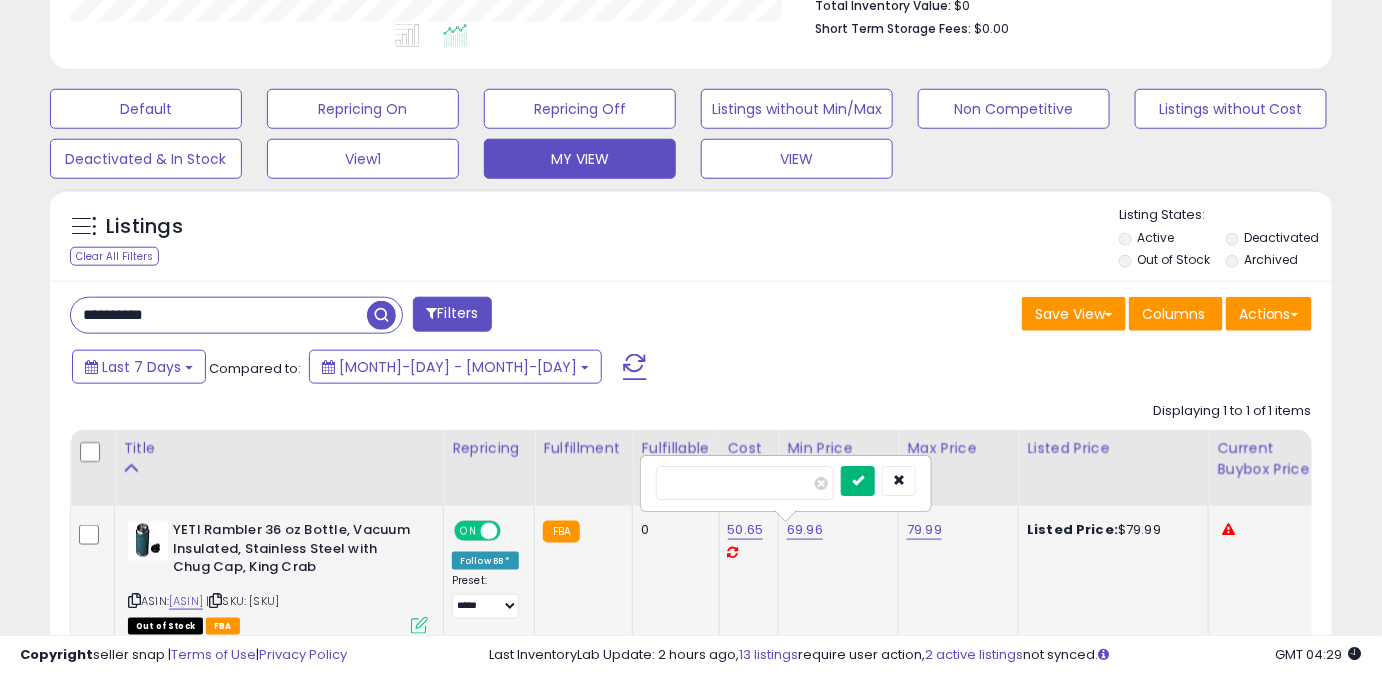 type on "*****" 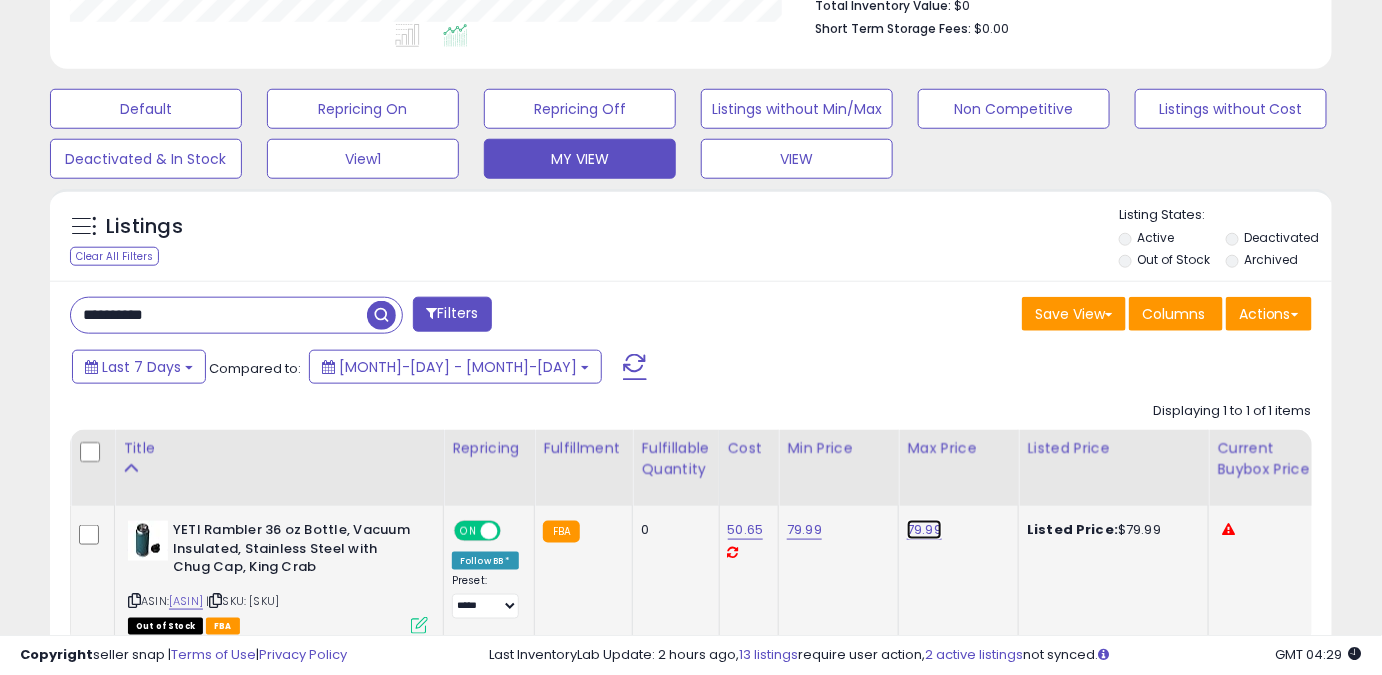 click on "79.99" at bounding box center [924, 530] 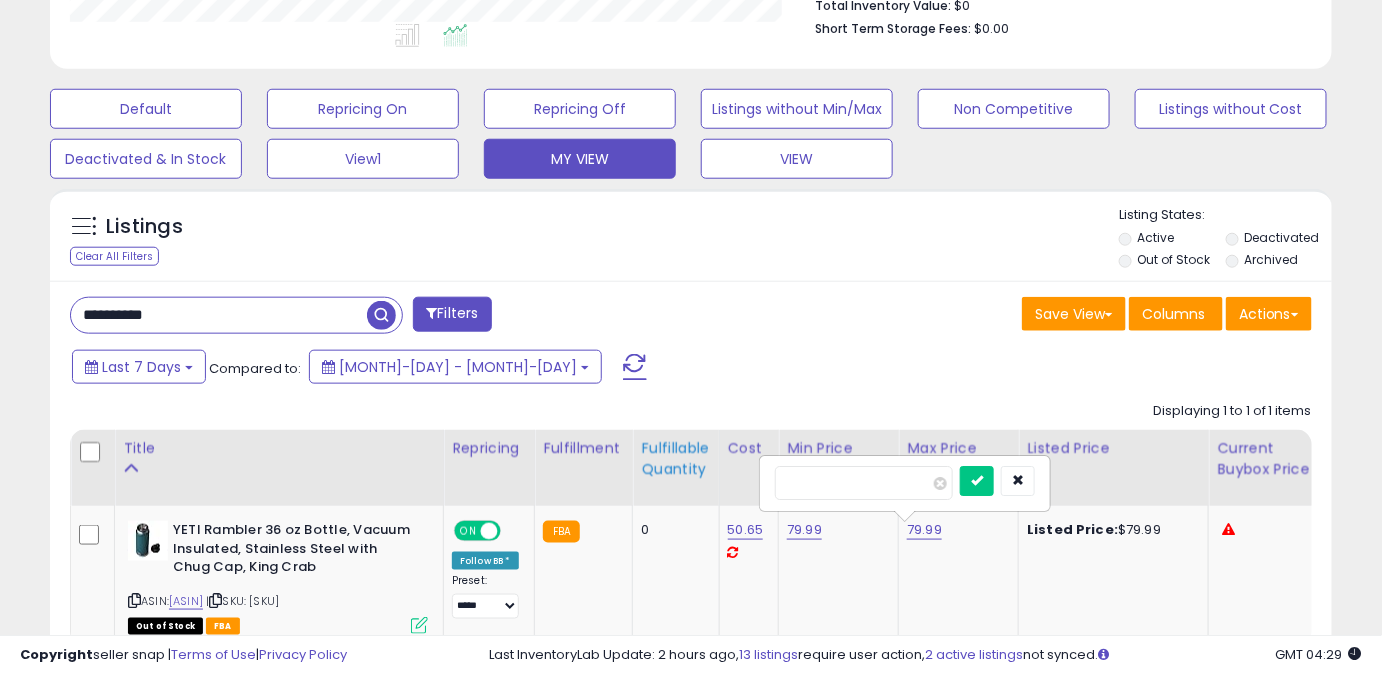 drag, startPoint x: 840, startPoint y: 481, endPoint x: 632, endPoint y: 496, distance: 208.54016 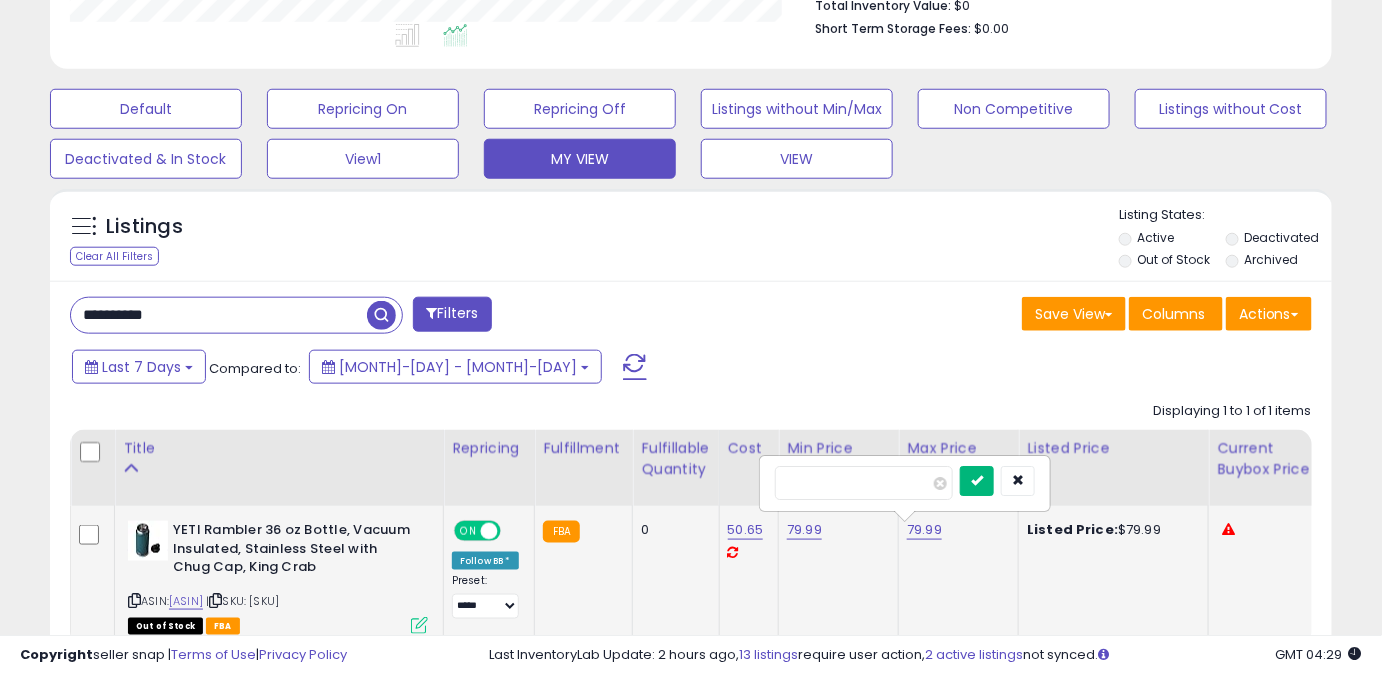 type on "*****" 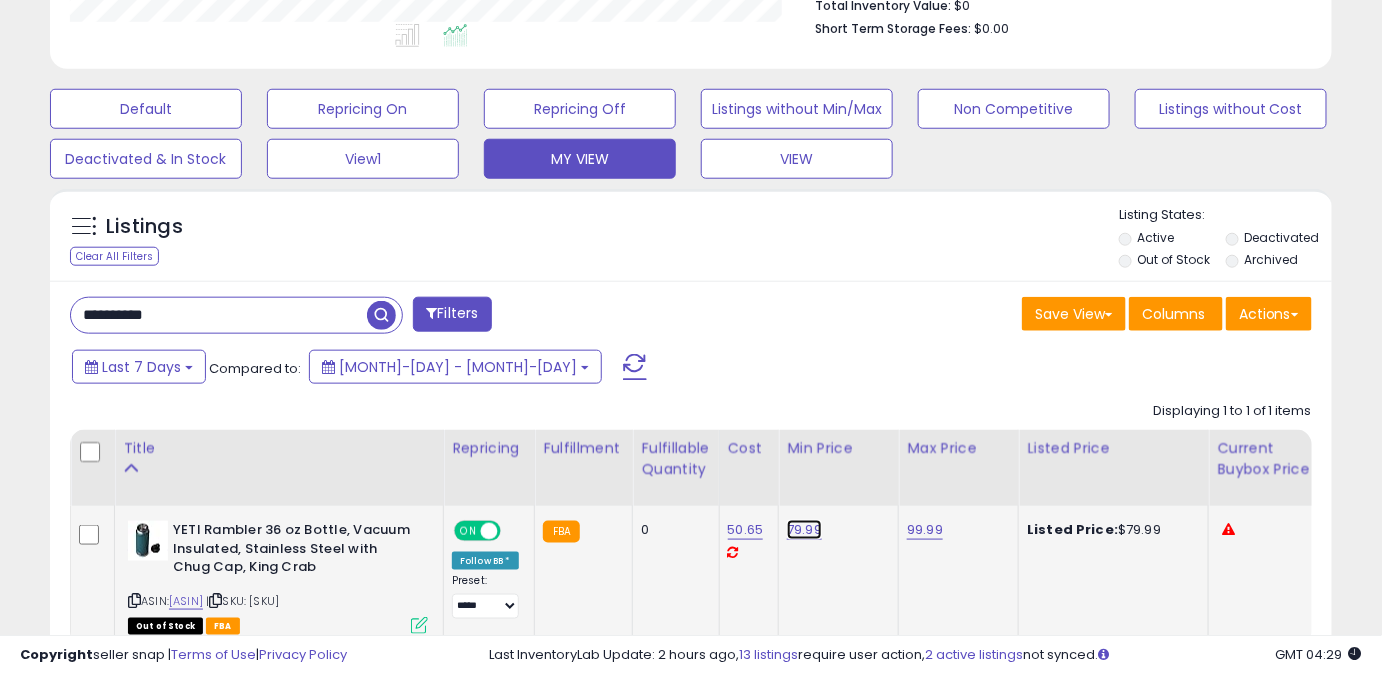 click on "79.99" at bounding box center [804, 530] 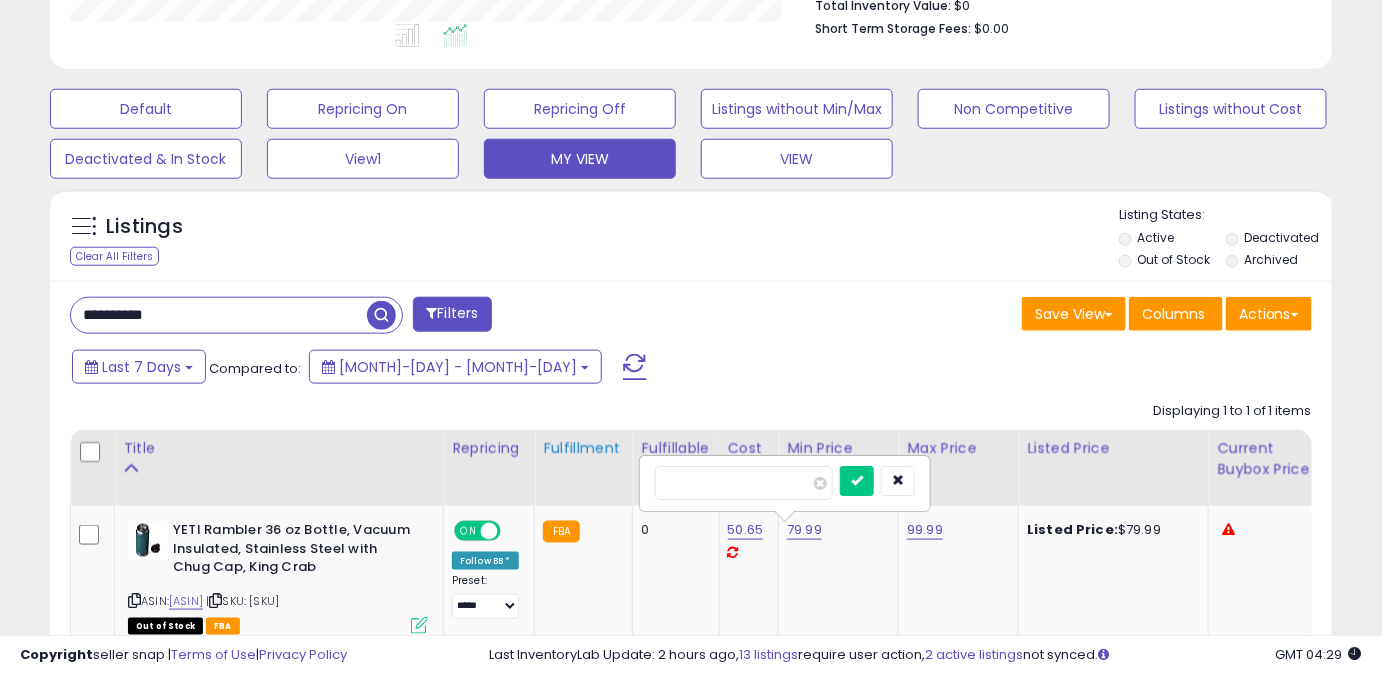 drag, startPoint x: 740, startPoint y: 493, endPoint x: 580, endPoint y: 492, distance: 160.00313 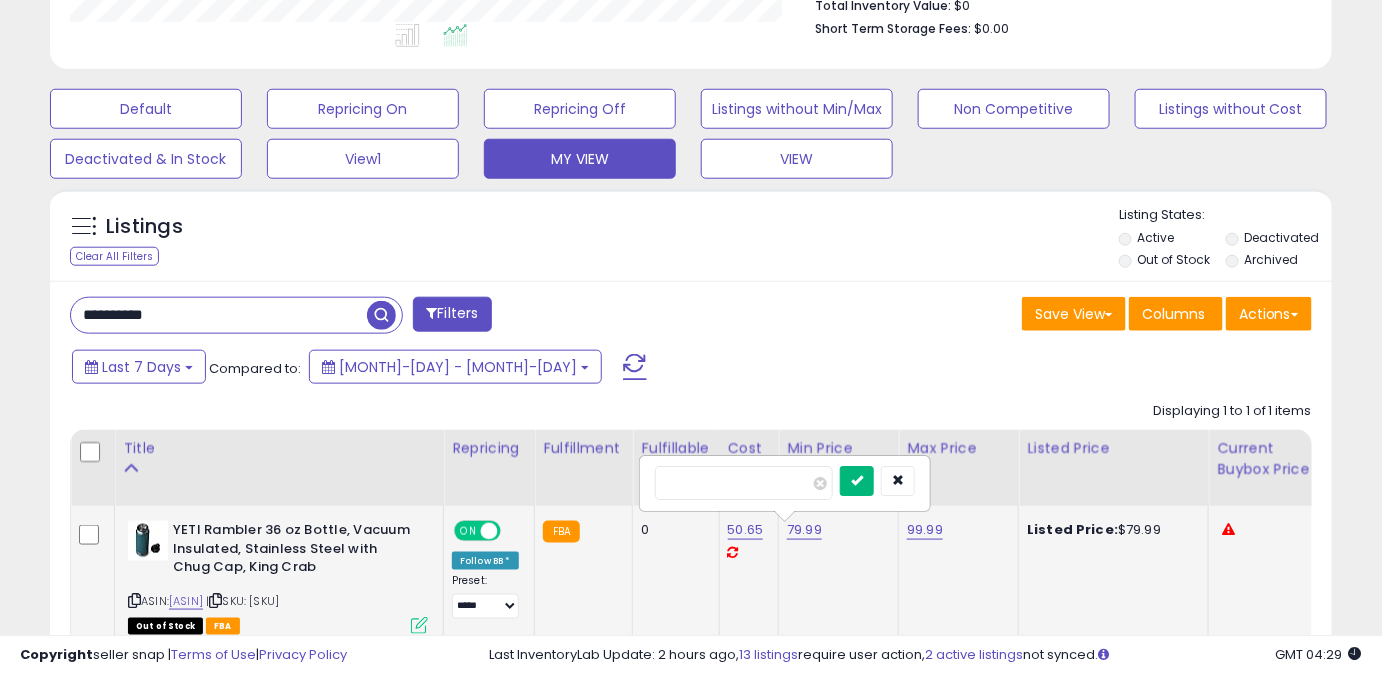type on "*****" 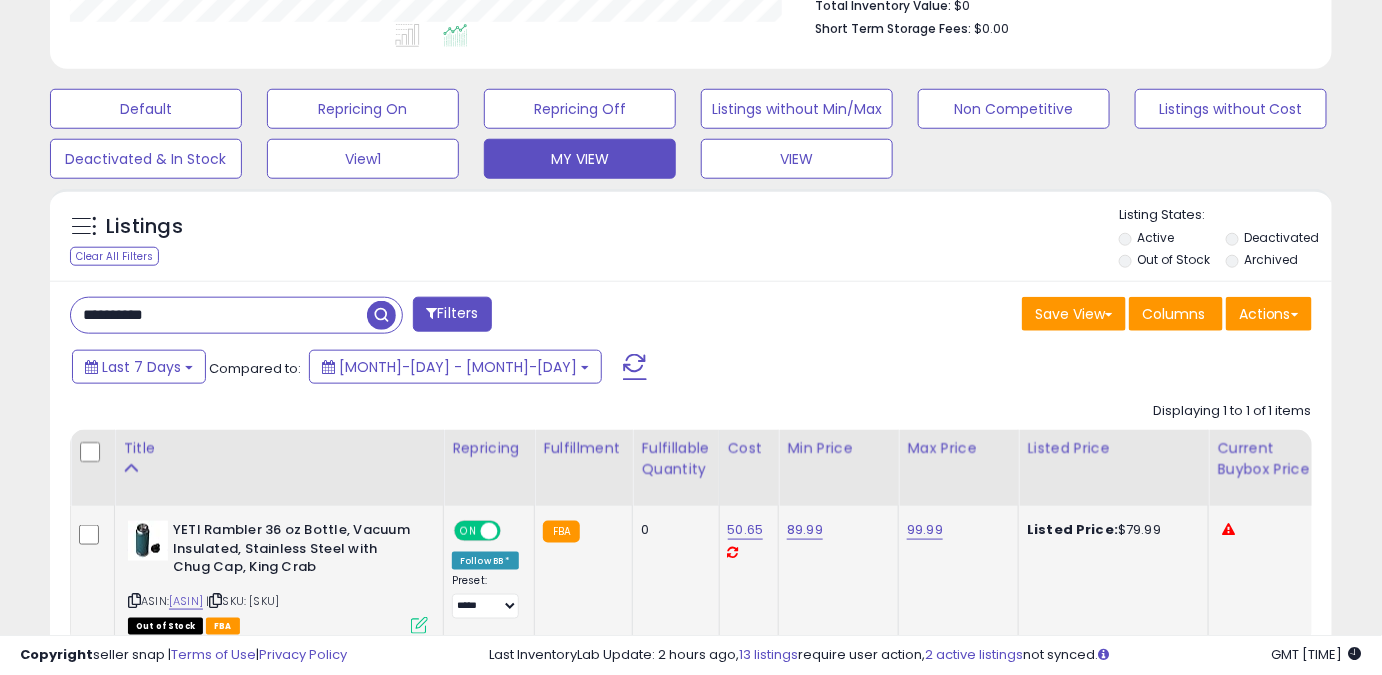 drag, startPoint x: 264, startPoint y: 318, endPoint x: 0, endPoint y: 352, distance: 266.1804 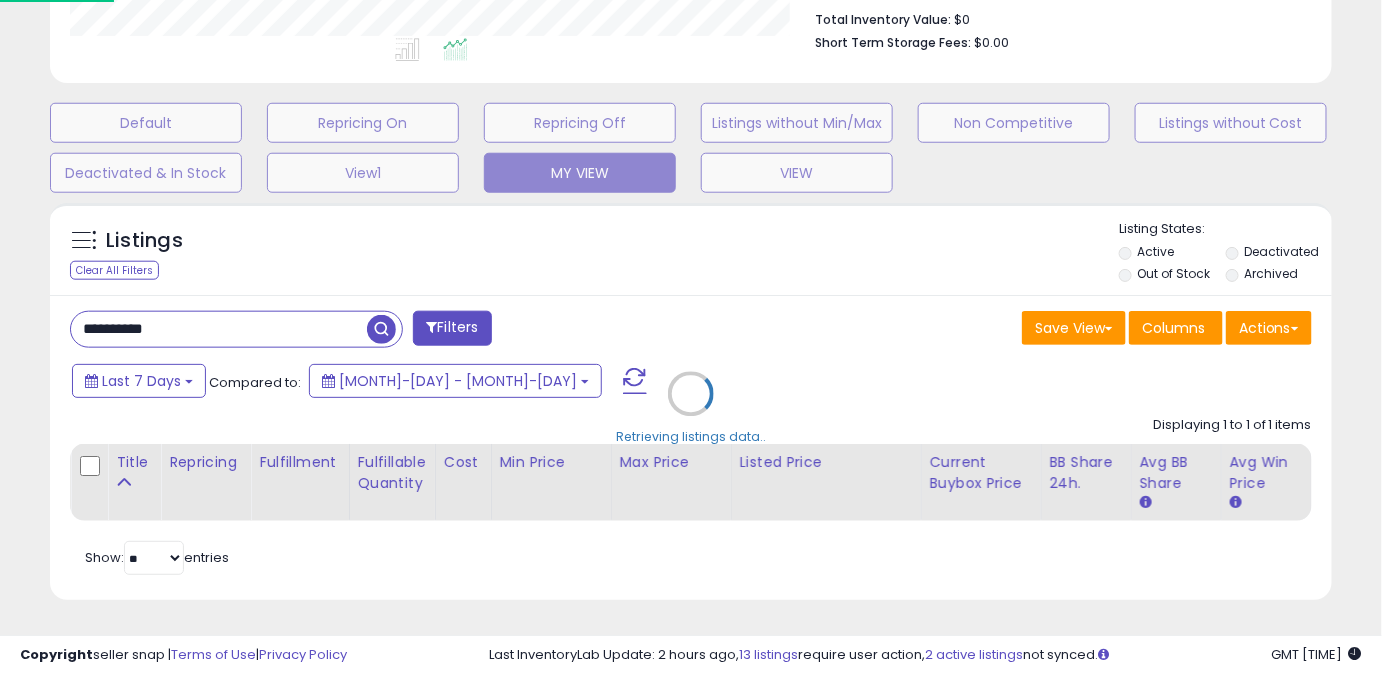 scroll, scrollTop: 999589, scrollLeft: 999249, axis: both 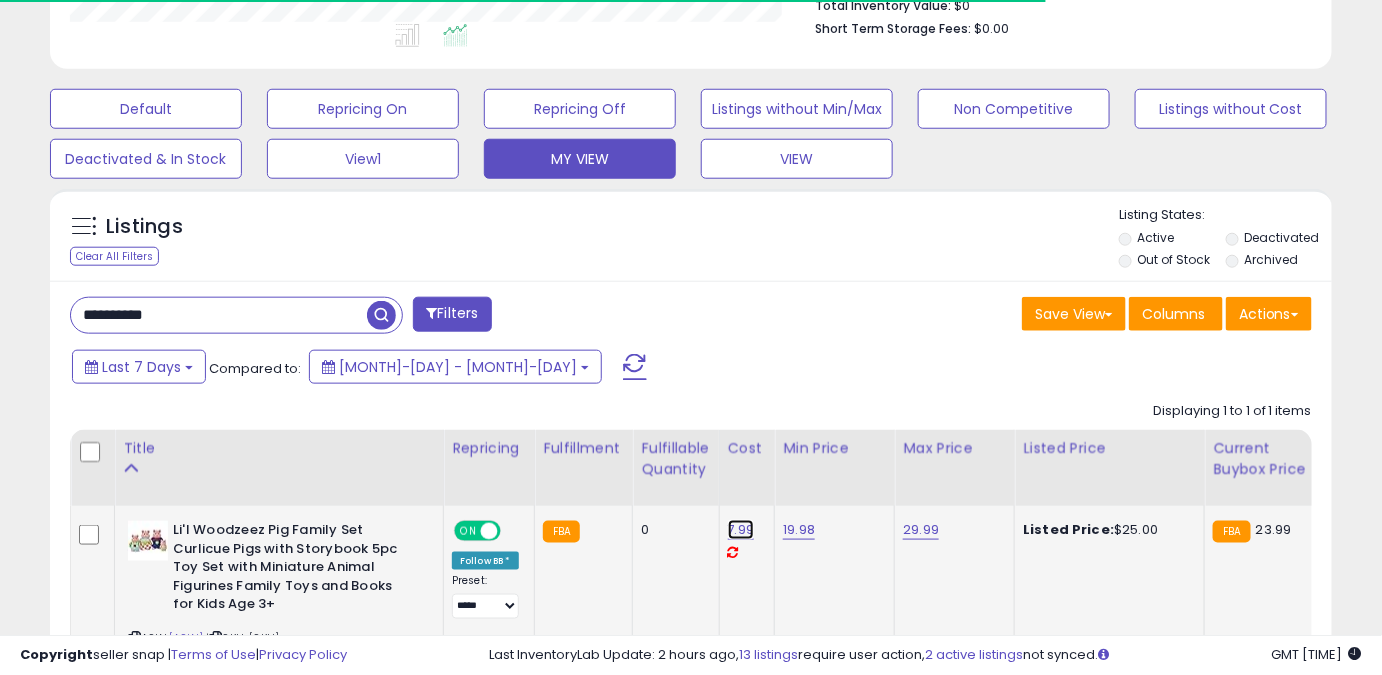 click on "7.99" at bounding box center (741, 530) 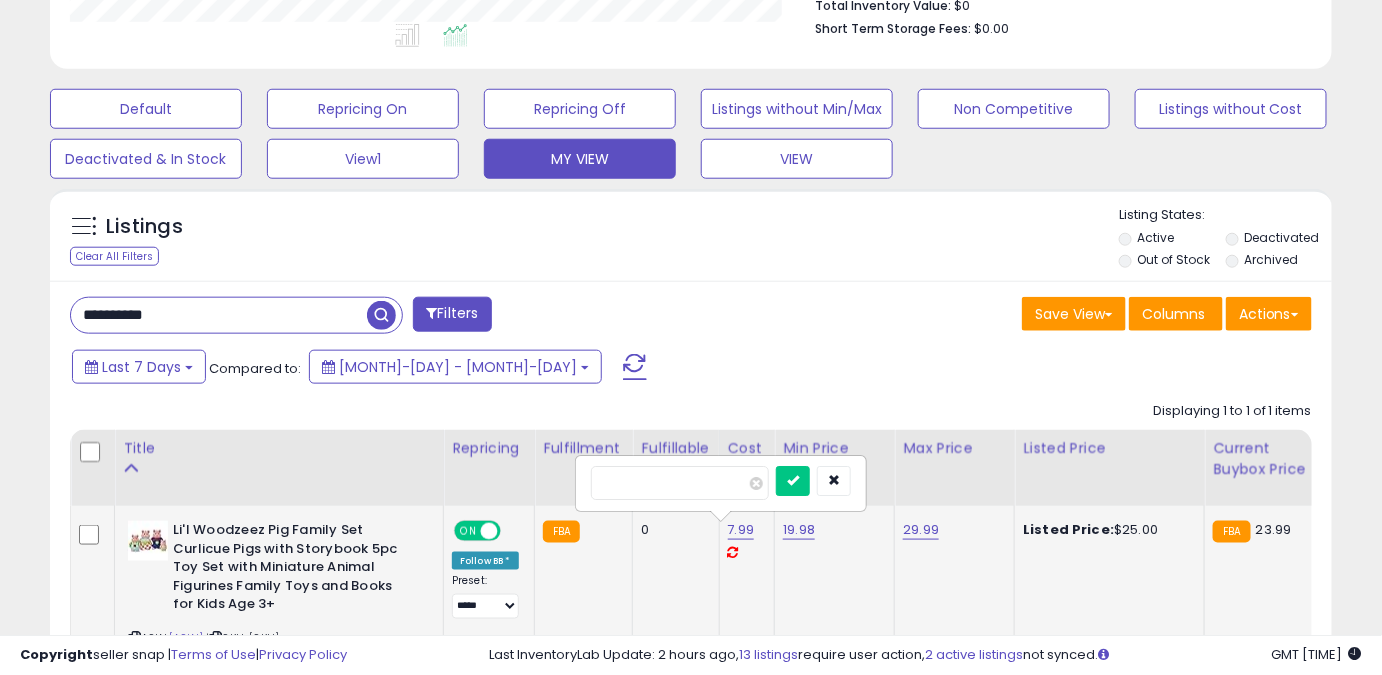 scroll, scrollTop: 999589, scrollLeft: 999257, axis: both 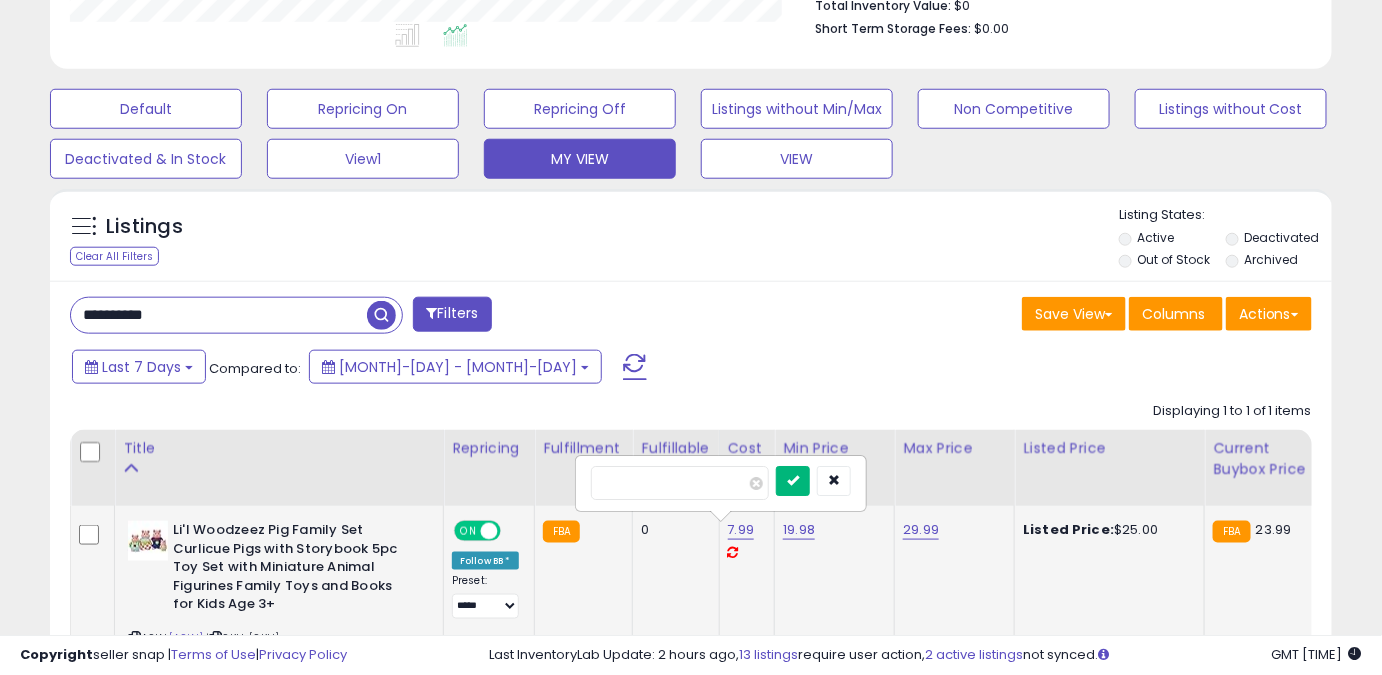 type on "****" 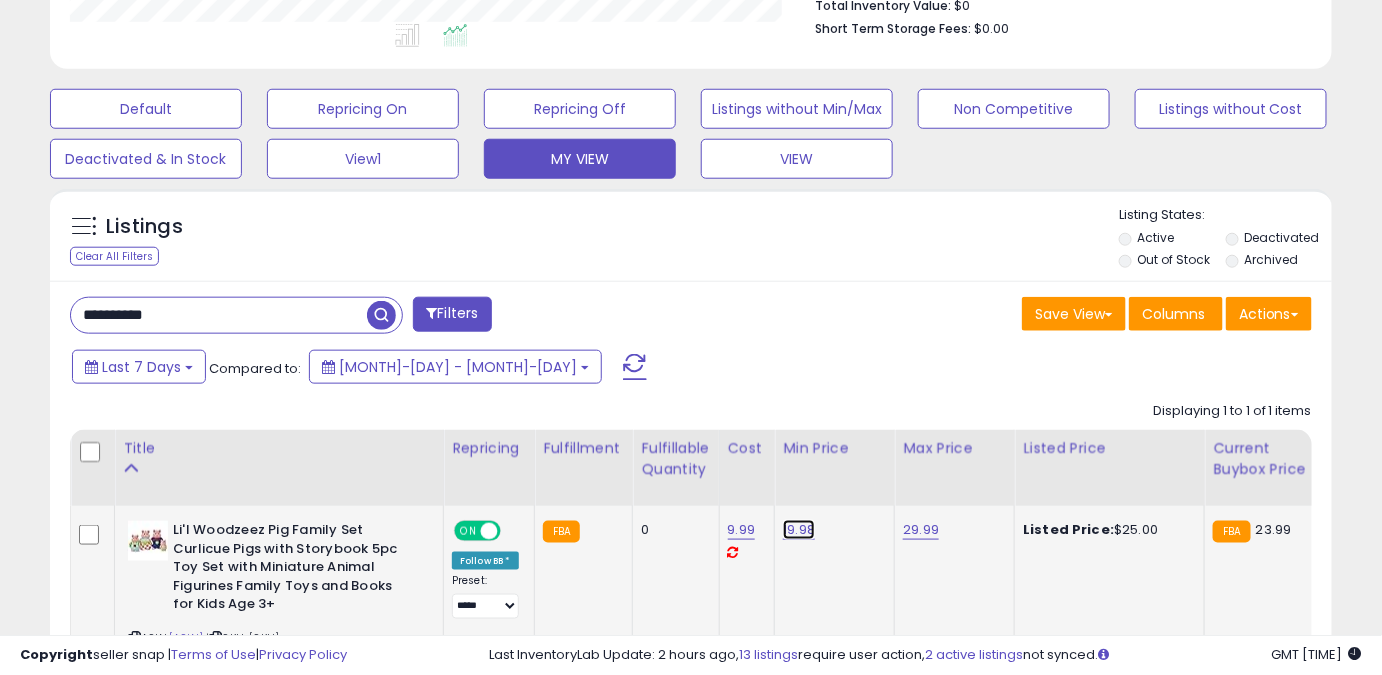 click on "19.98" at bounding box center (799, 530) 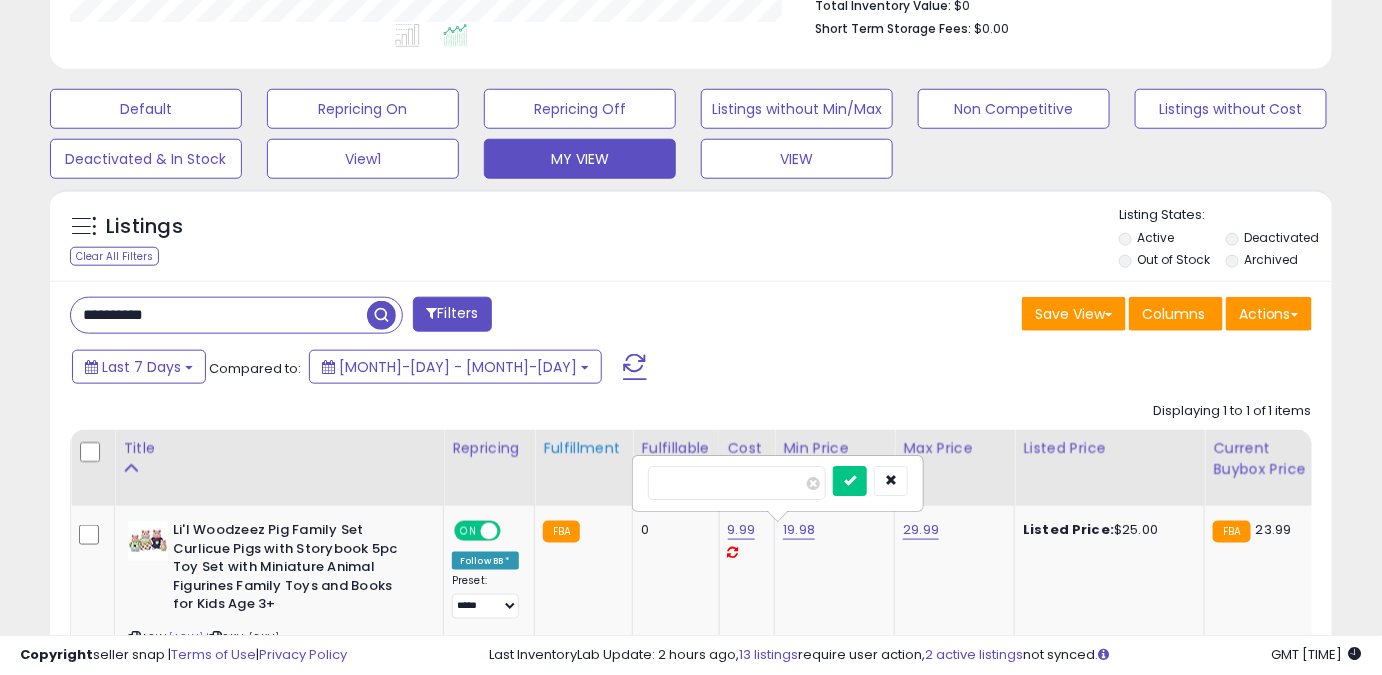 drag, startPoint x: 753, startPoint y: 483, endPoint x: 539, endPoint y: 500, distance: 214.67418 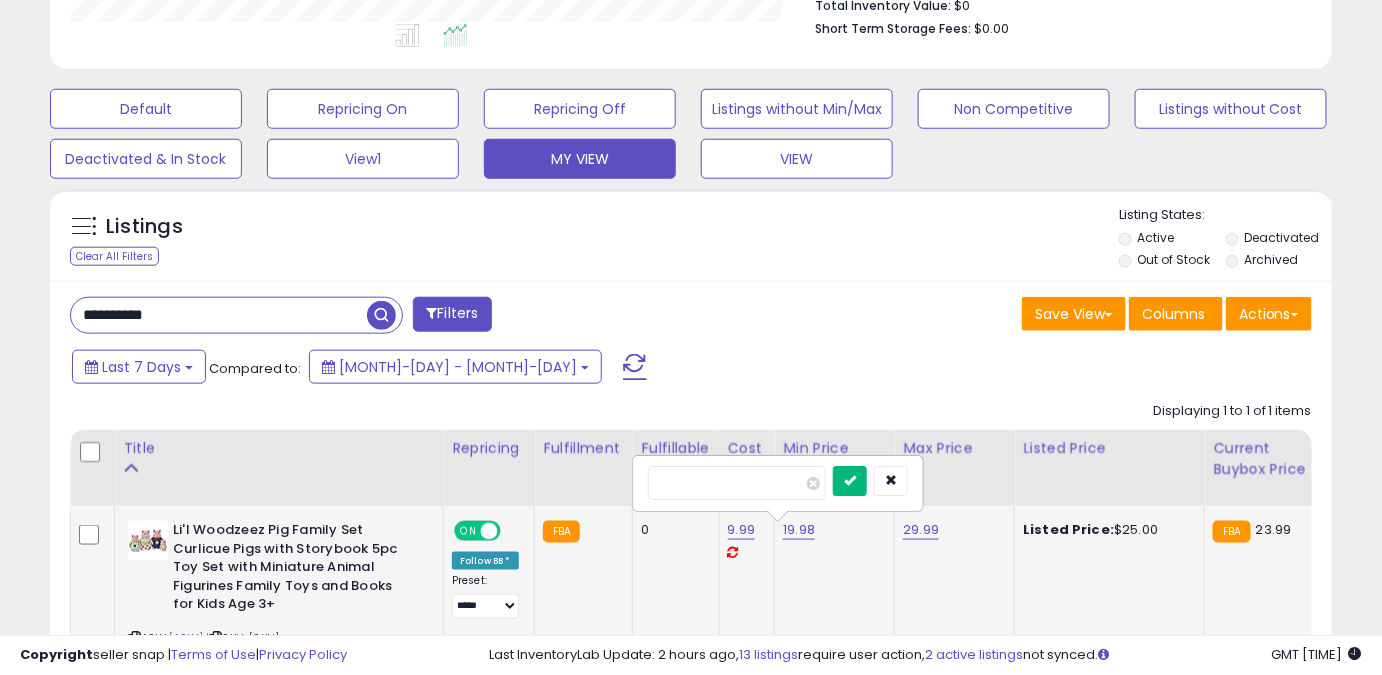 type on "*****" 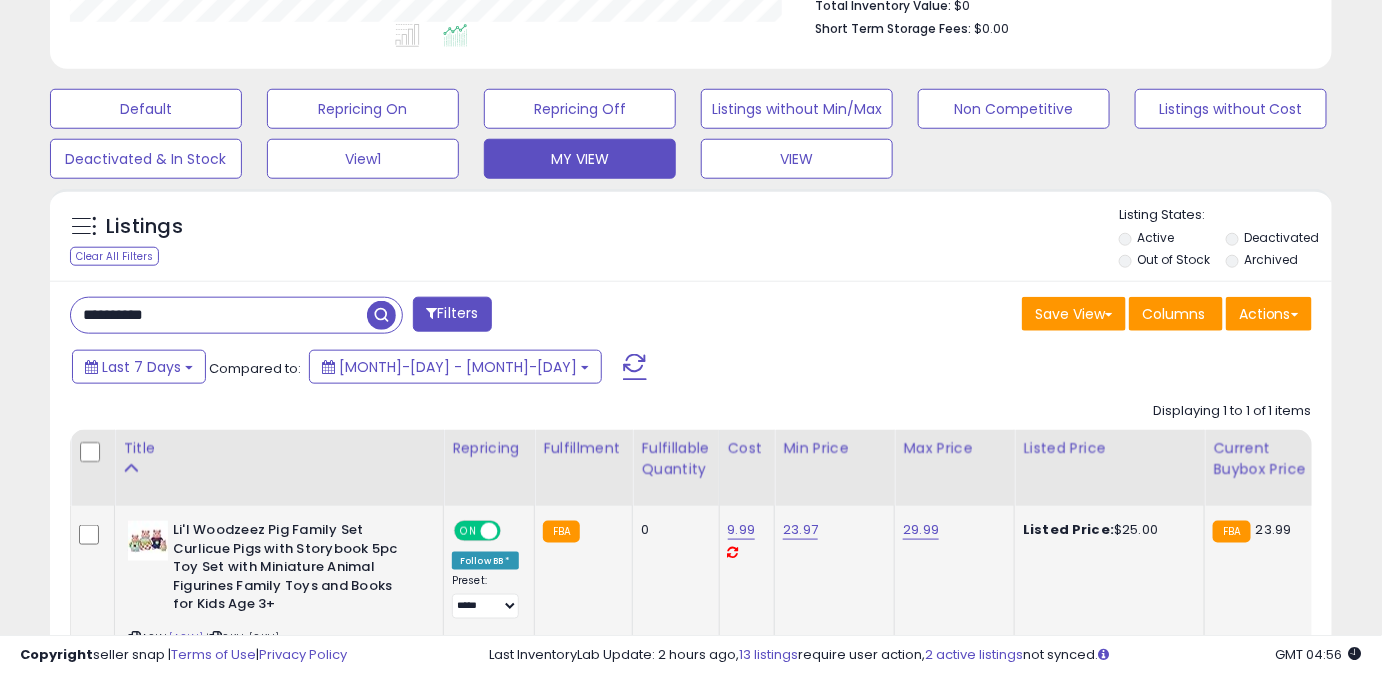 drag, startPoint x: 166, startPoint y: 310, endPoint x: 26, endPoint y: 314, distance: 140.05713 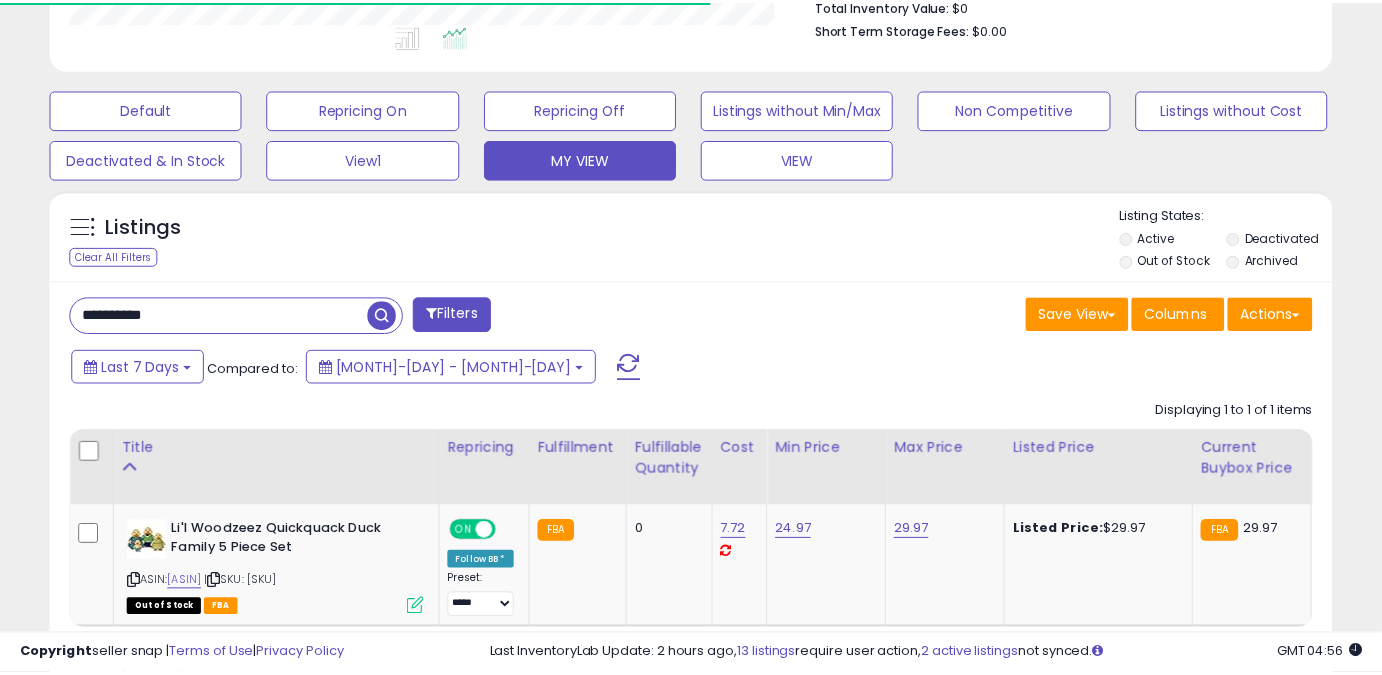 scroll, scrollTop: 410, scrollLeft: 741, axis: both 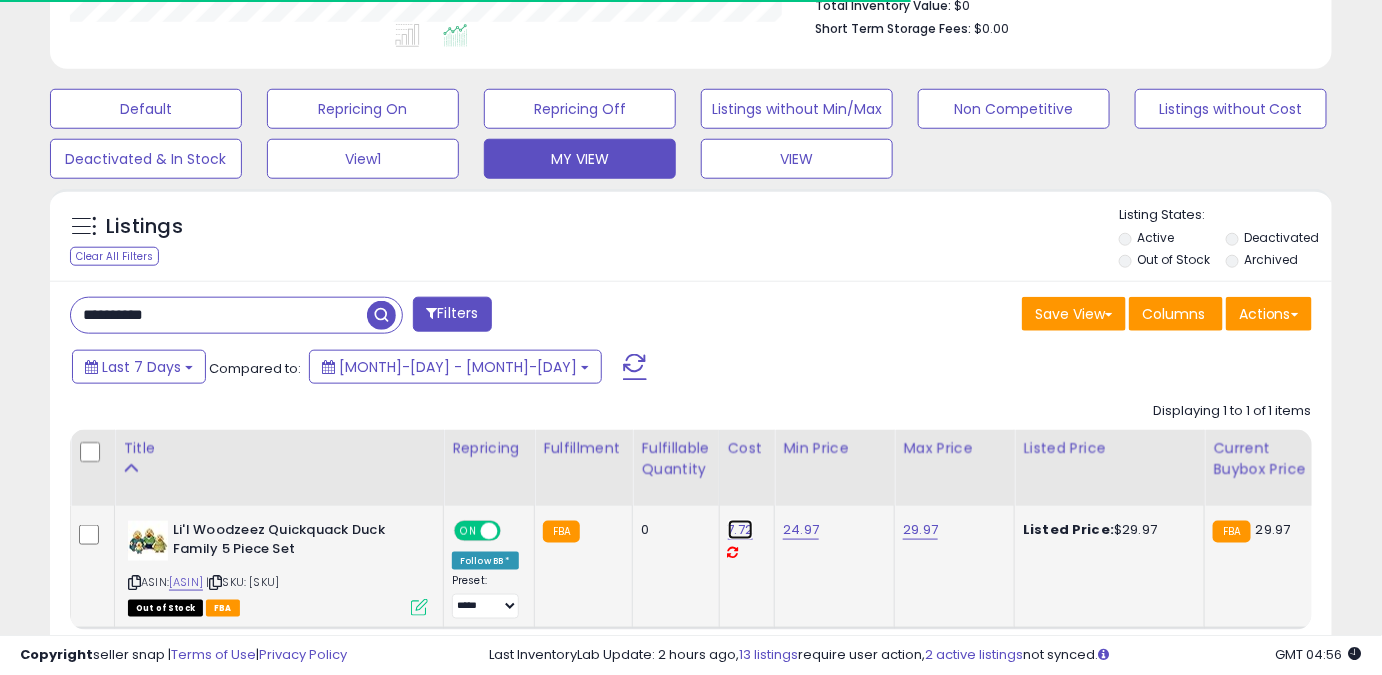 click on "7.72" at bounding box center (741, 530) 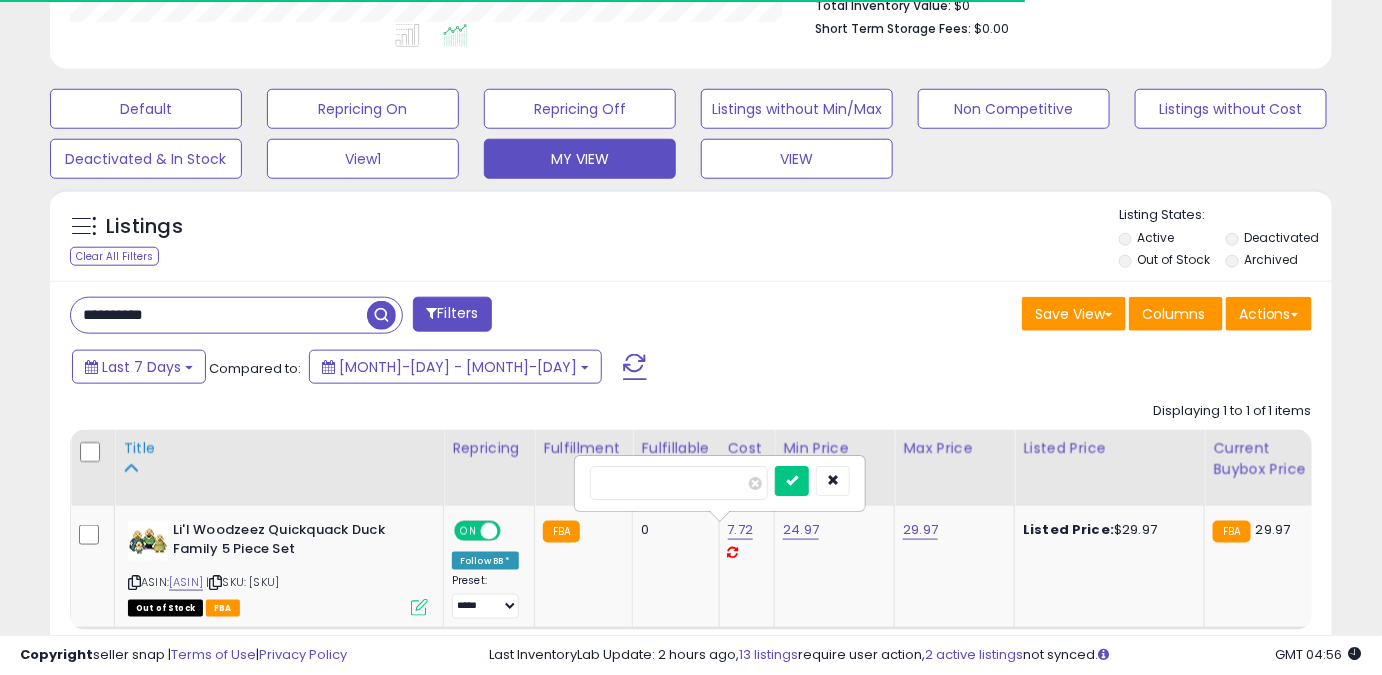 drag, startPoint x: 709, startPoint y: 472, endPoint x: 411, endPoint y: 484, distance: 298.24152 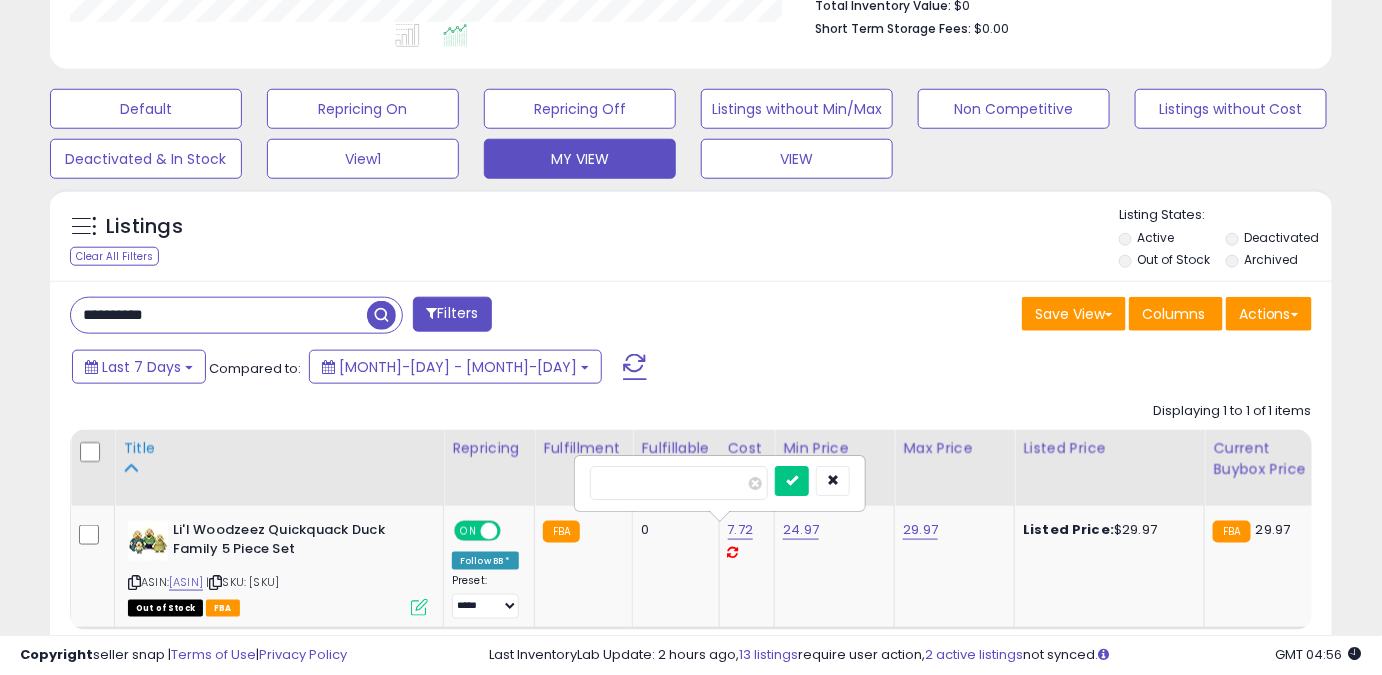 scroll, scrollTop: 999589, scrollLeft: 999257, axis: both 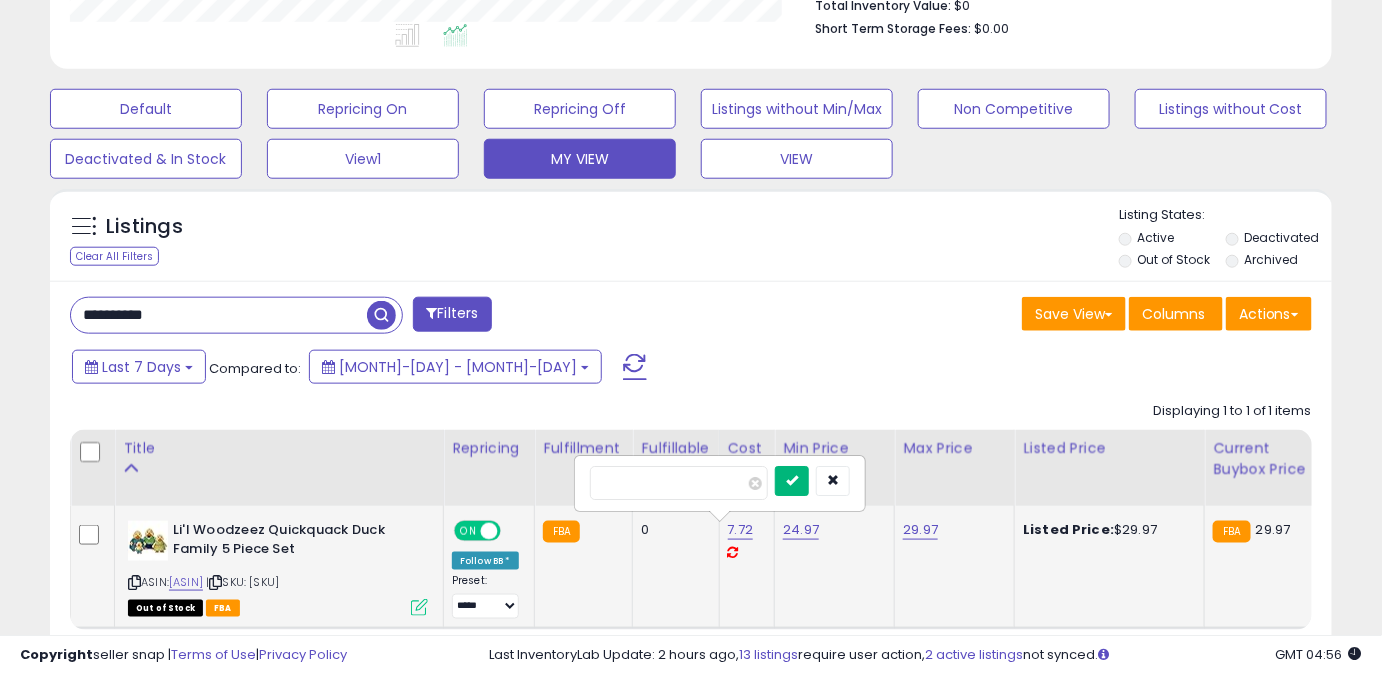 type on "****" 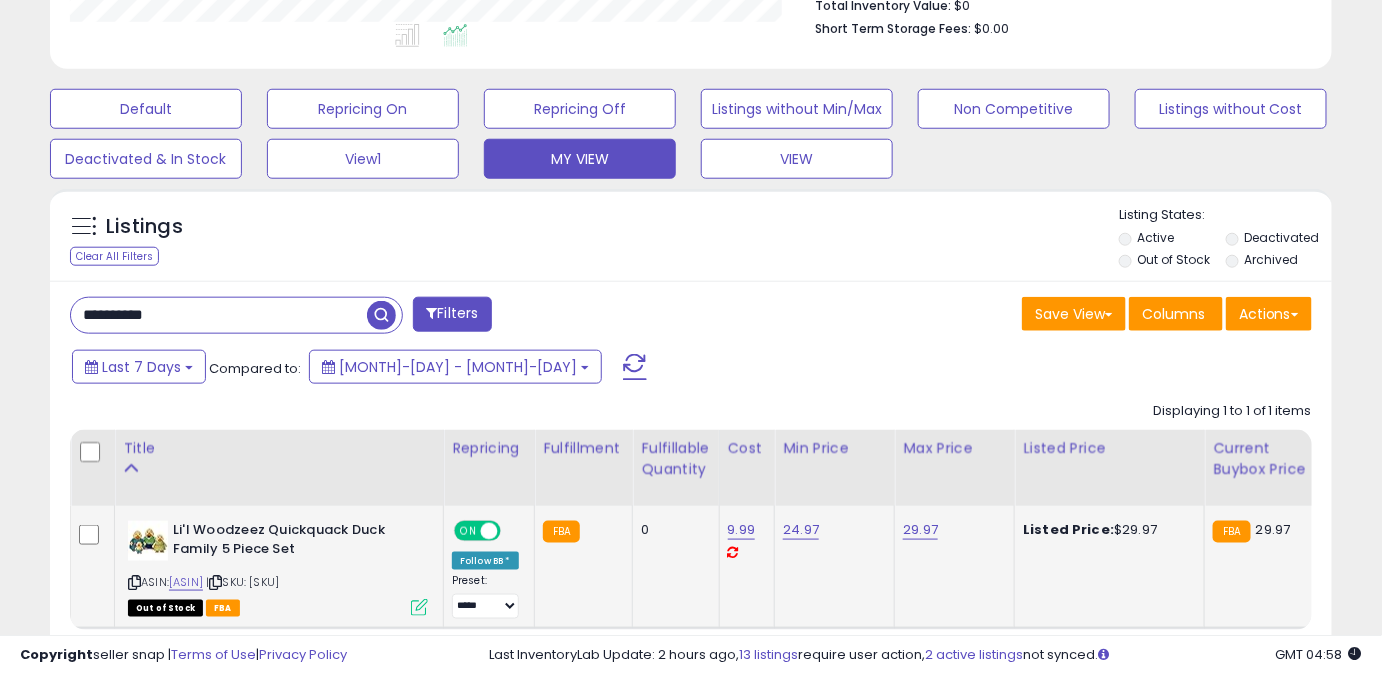 drag, startPoint x: 194, startPoint y: 314, endPoint x: 0, endPoint y: 333, distance: 194.92819 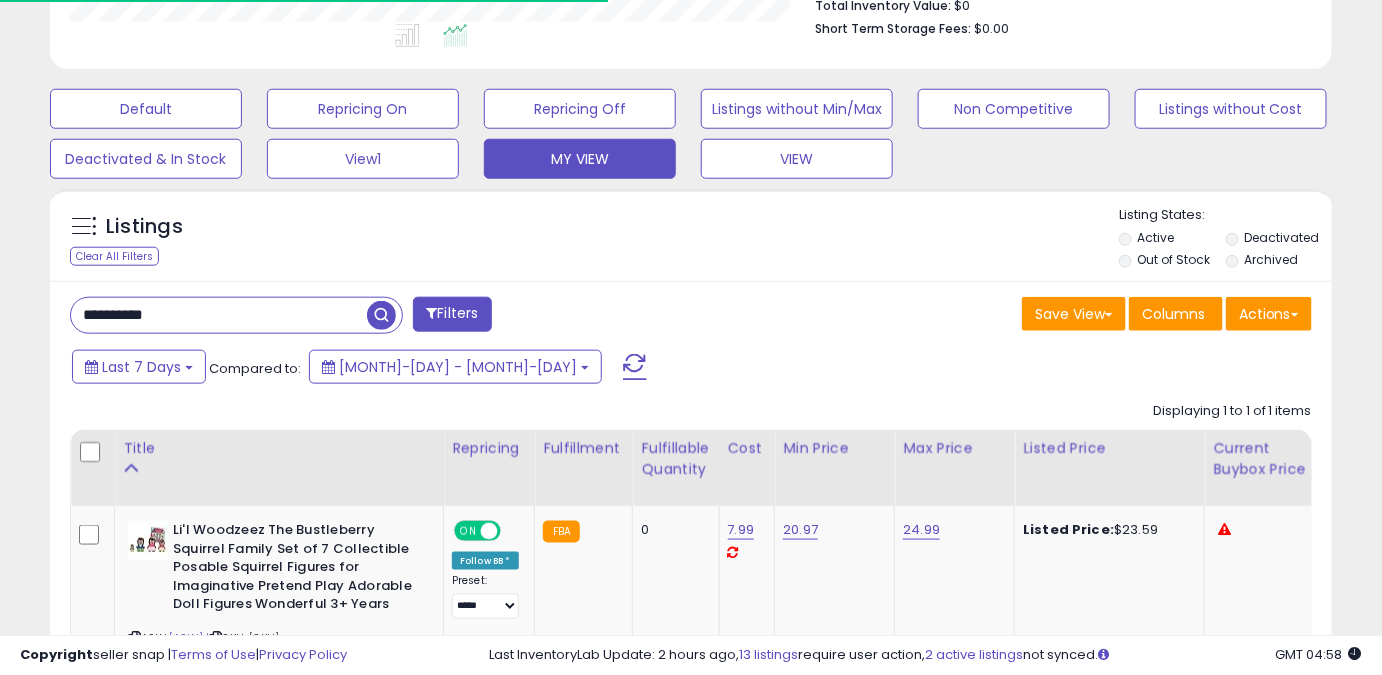 scroll, scrollTop: 410, scrollLeft: 741, axis: both 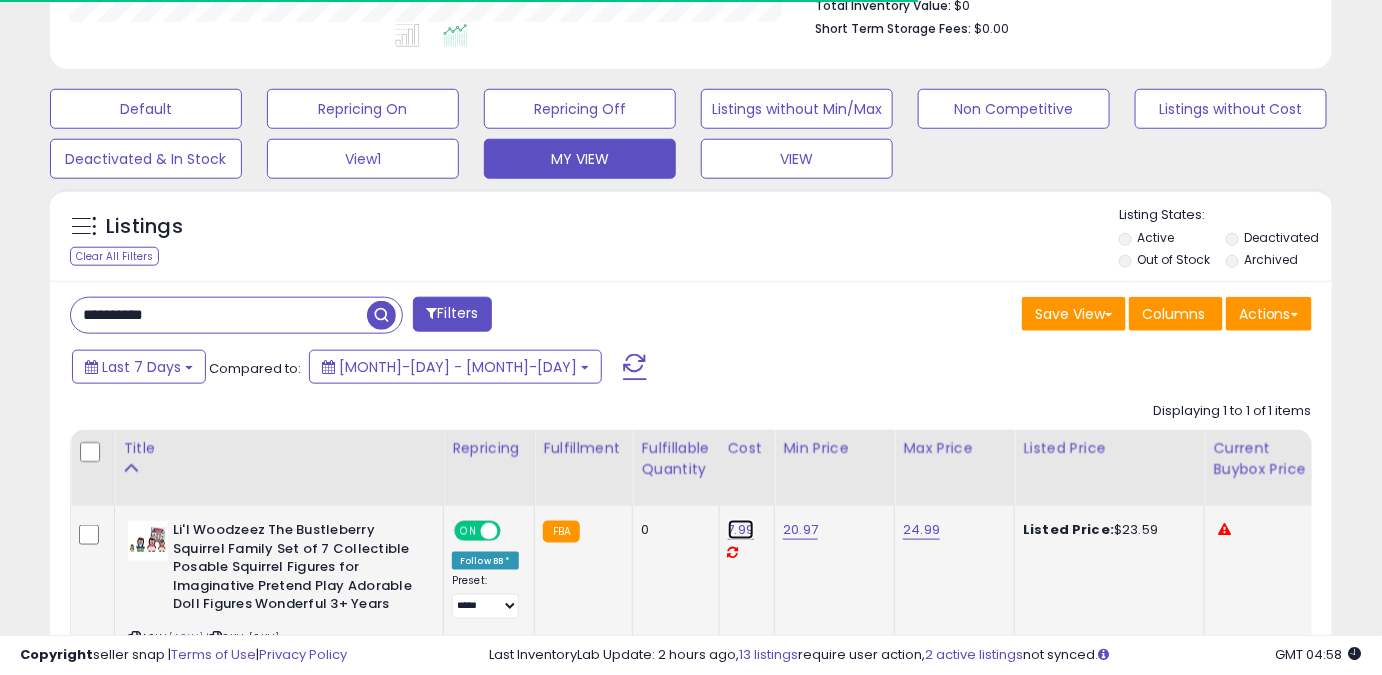 click on "7.99" at bounding box center [741, 530] 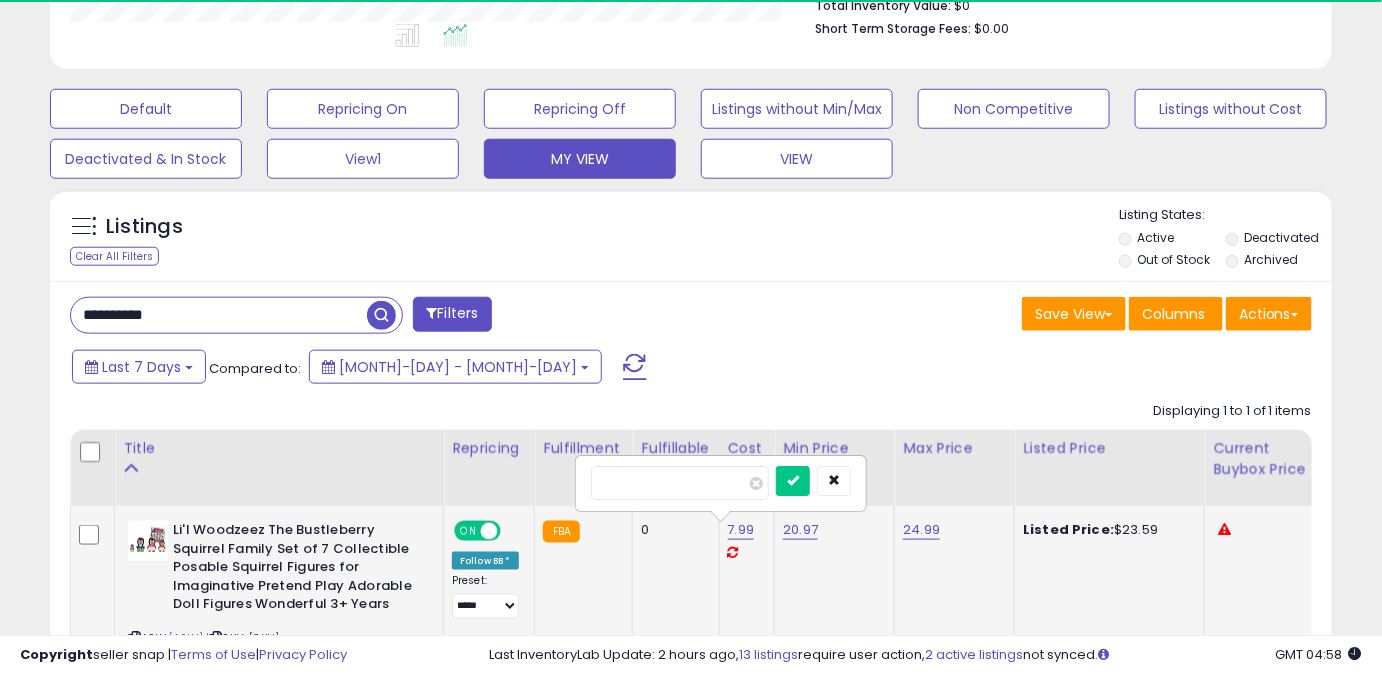 scroll, scrollTop: 999589, scrollLeft: 999257, axis: both 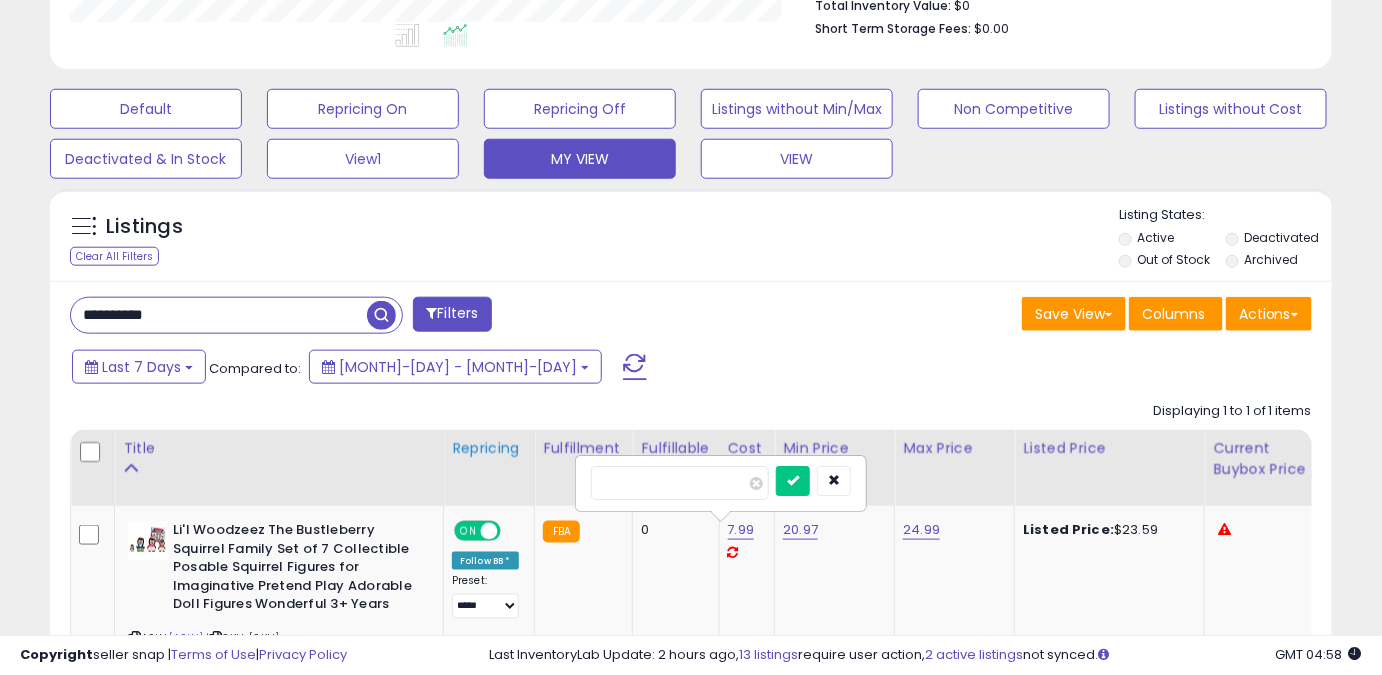 drag, startPoint x: 701, startPoint y: 482, endPoint x: 484, endPoint y: 494, distance: 217.33154 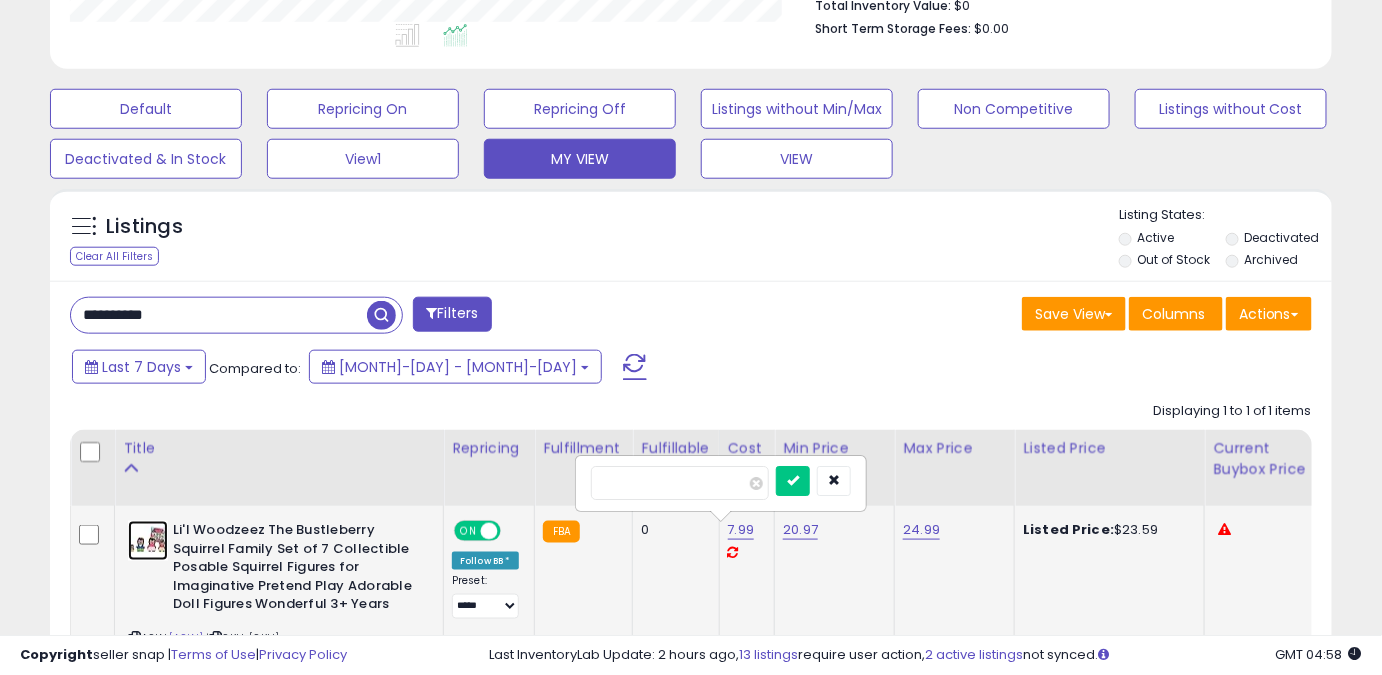 click at bounding box center [148, 541] 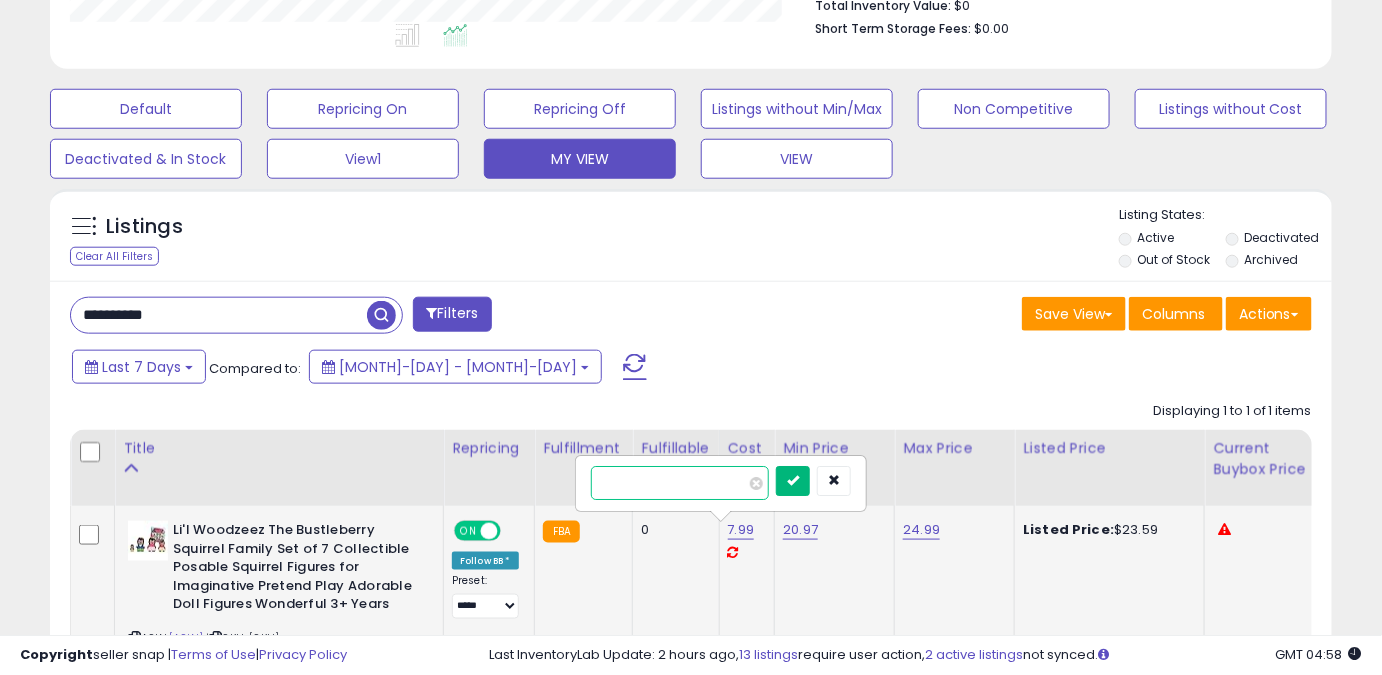 type on "****" 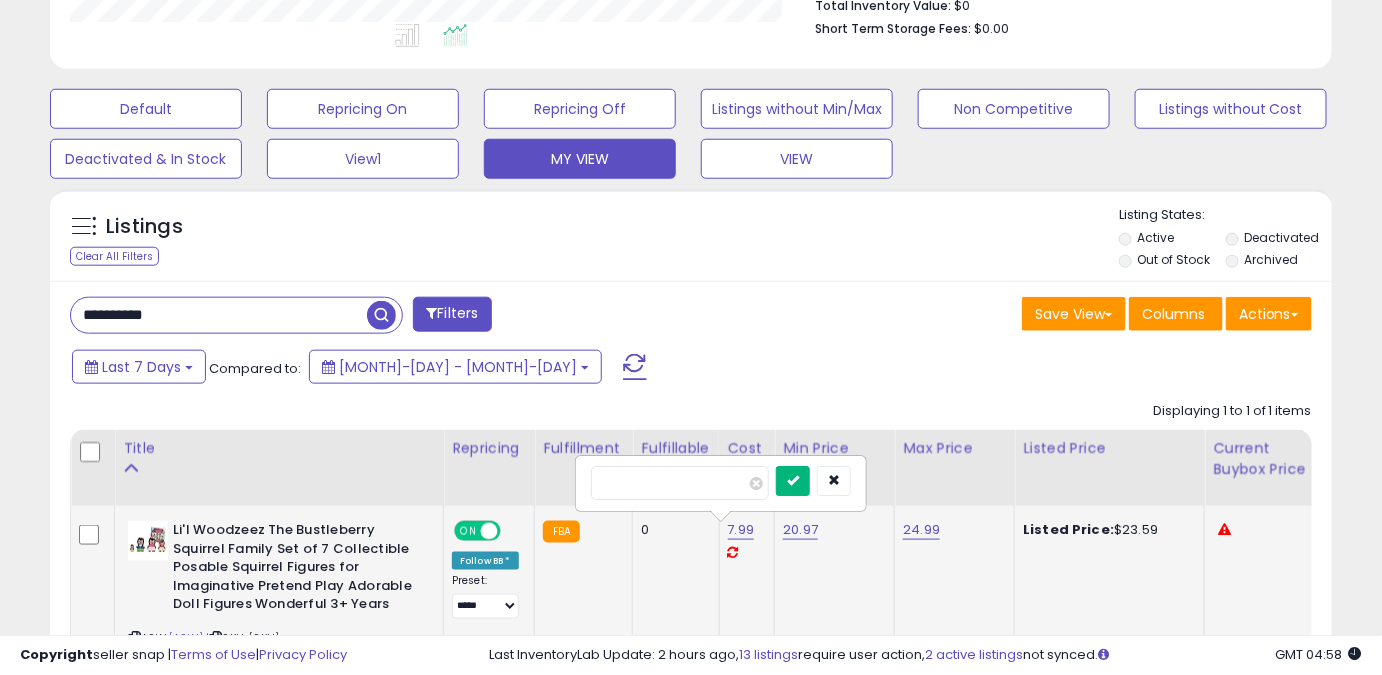 click at bounding box center (793, 480) 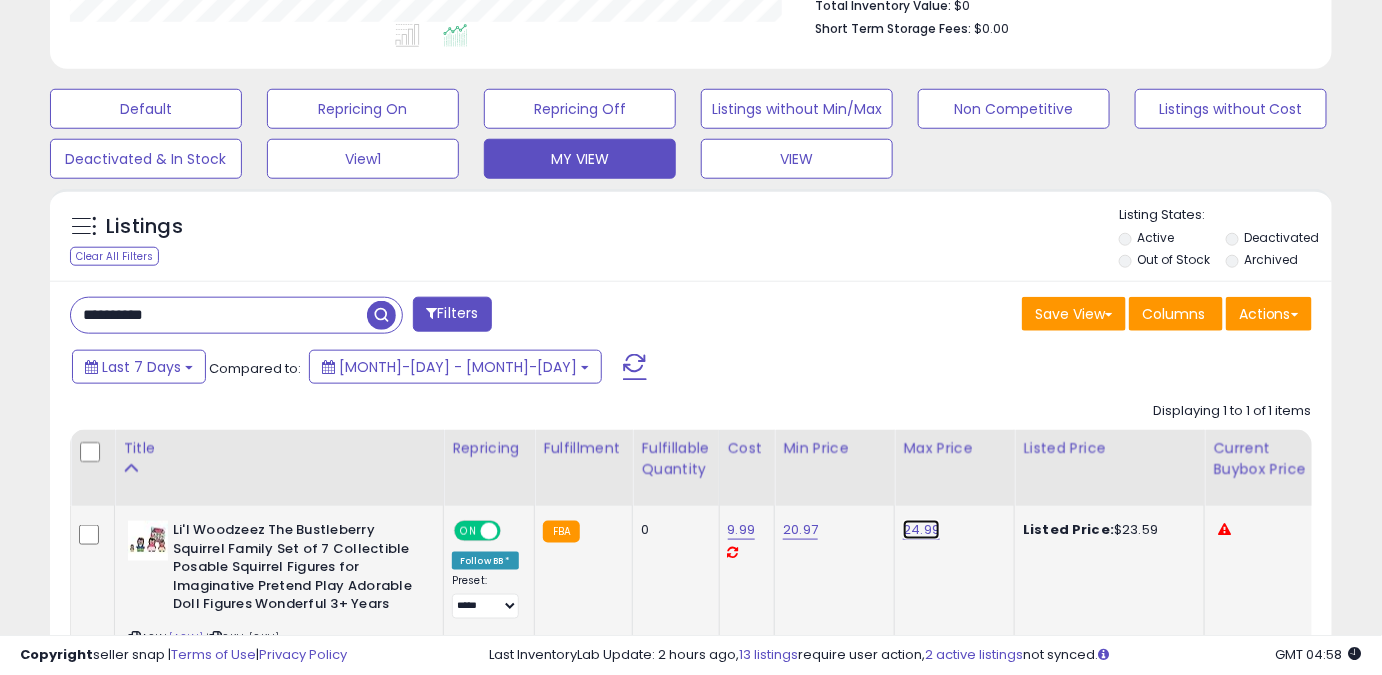 click on "24.99" at bounding box center [921, 530] 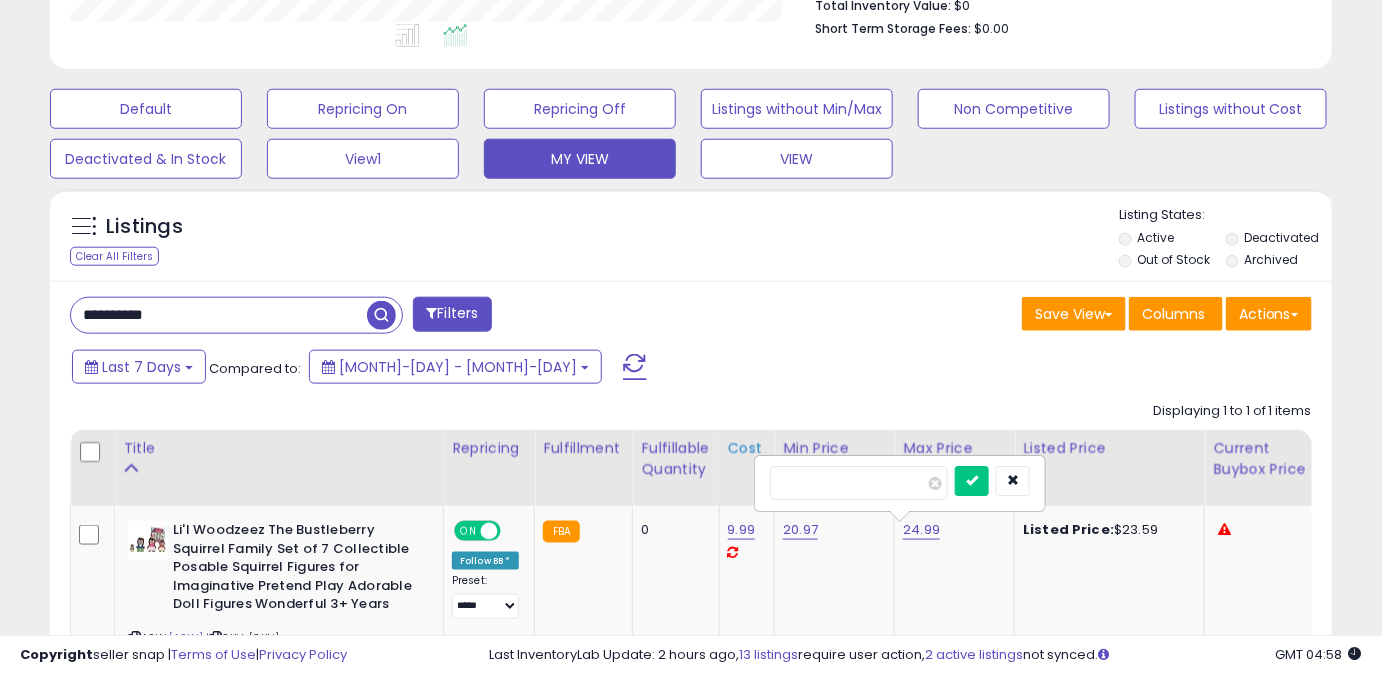 drag, startPoint x: 832, startPoint y: 475, endPoint x: 731, endPoint y: 466, distance: 101.4002 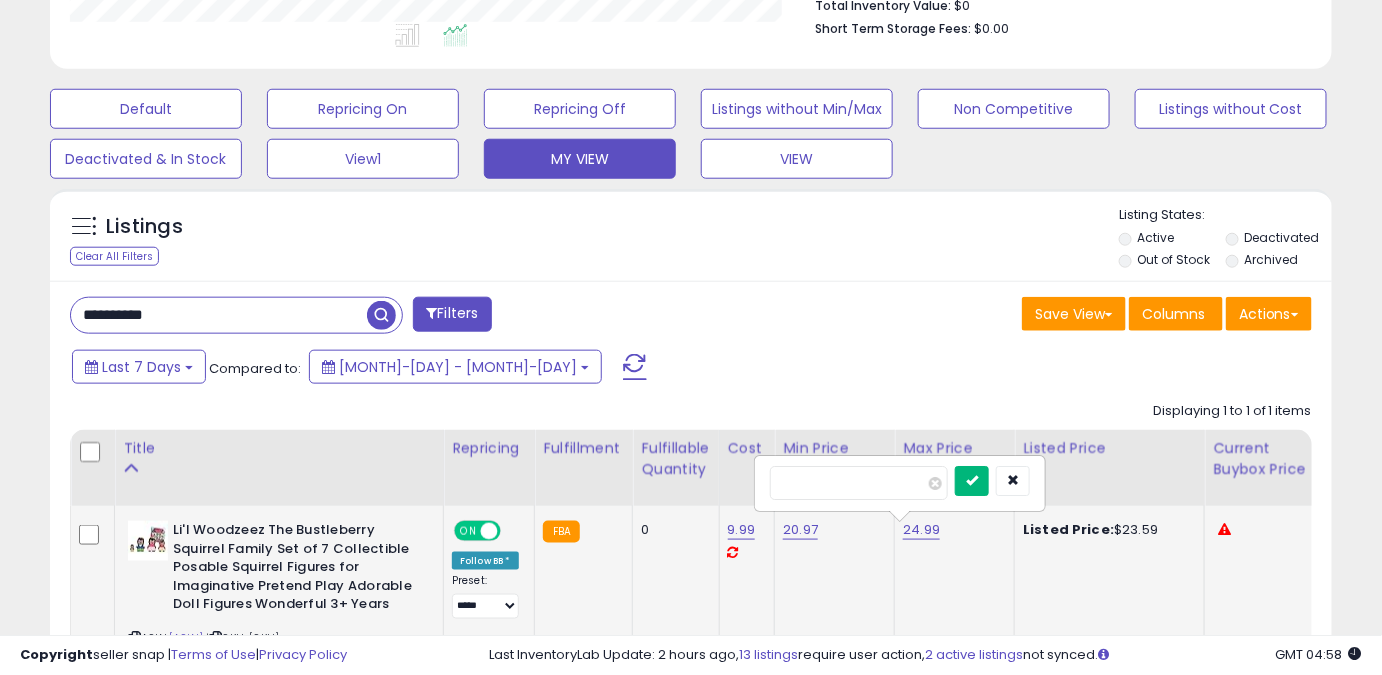 type on "*****" 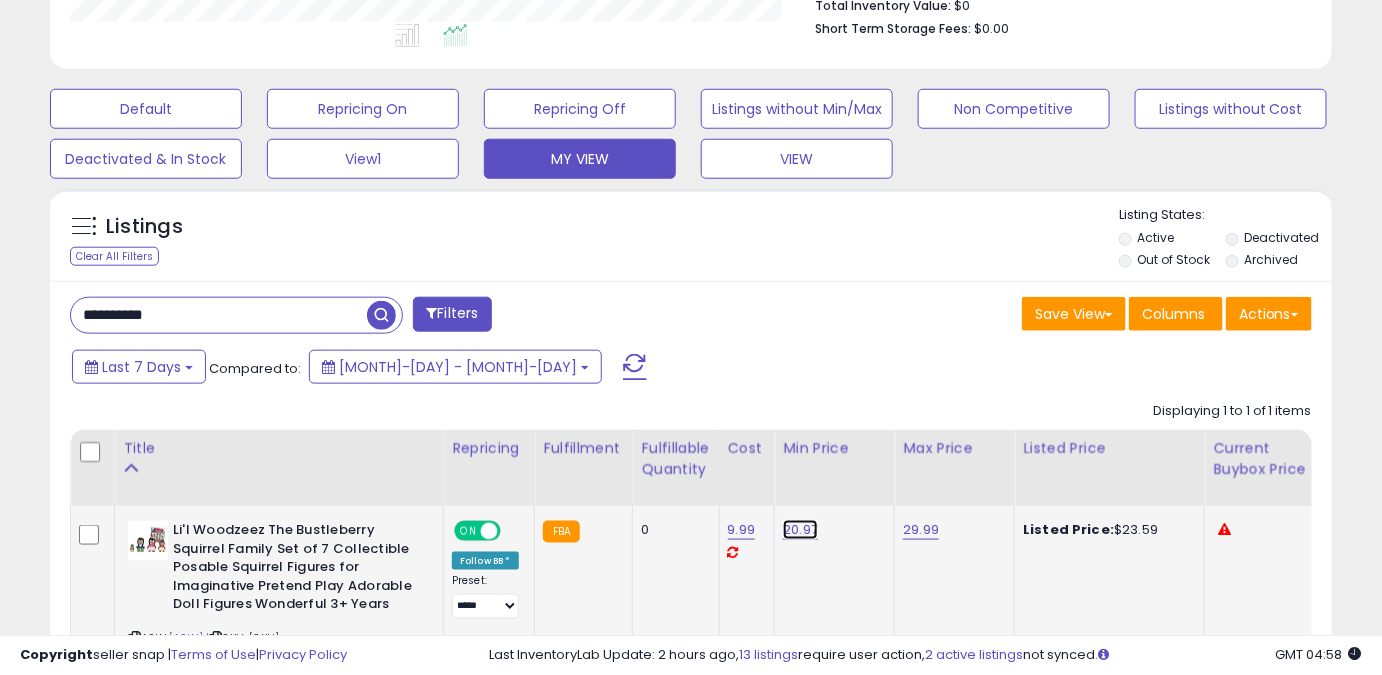 click on "20.97" at bounding box center [800, 530] 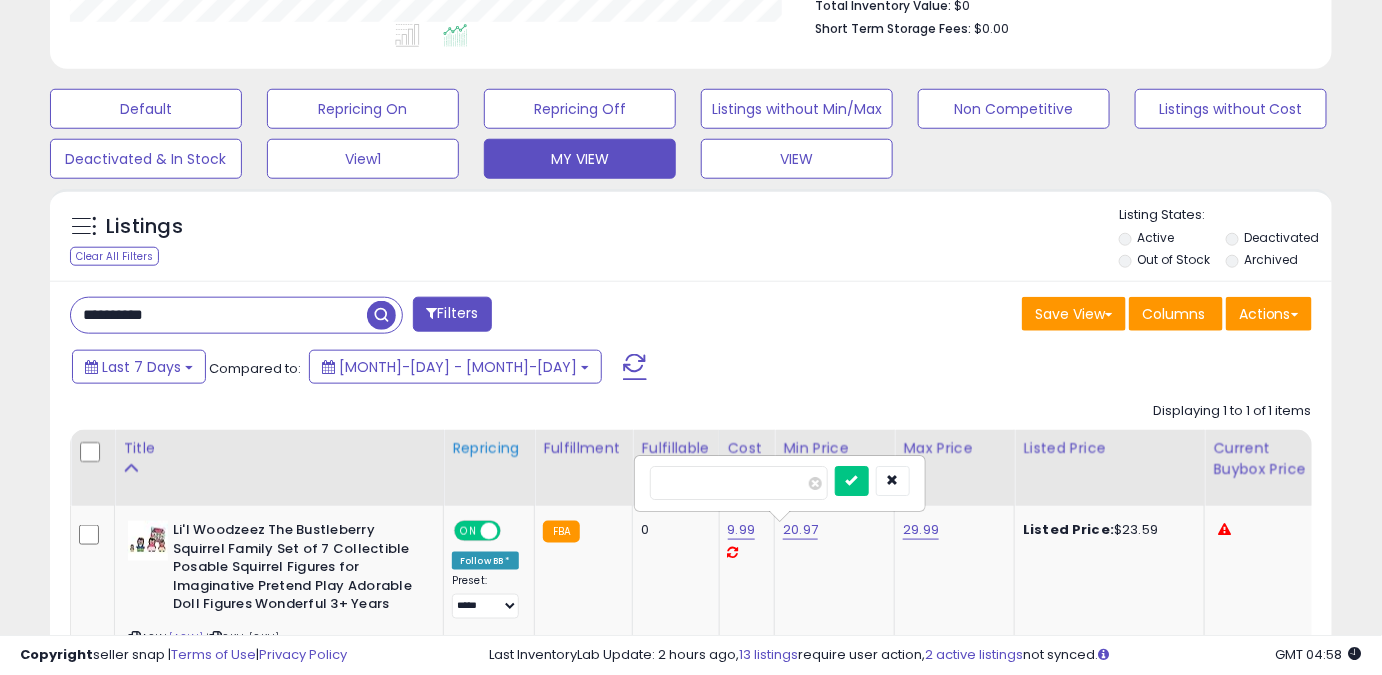 drag, startPoint x: 673, startPoint y: 491, endPoint x: 493, endPoint y: 491, distance: 180 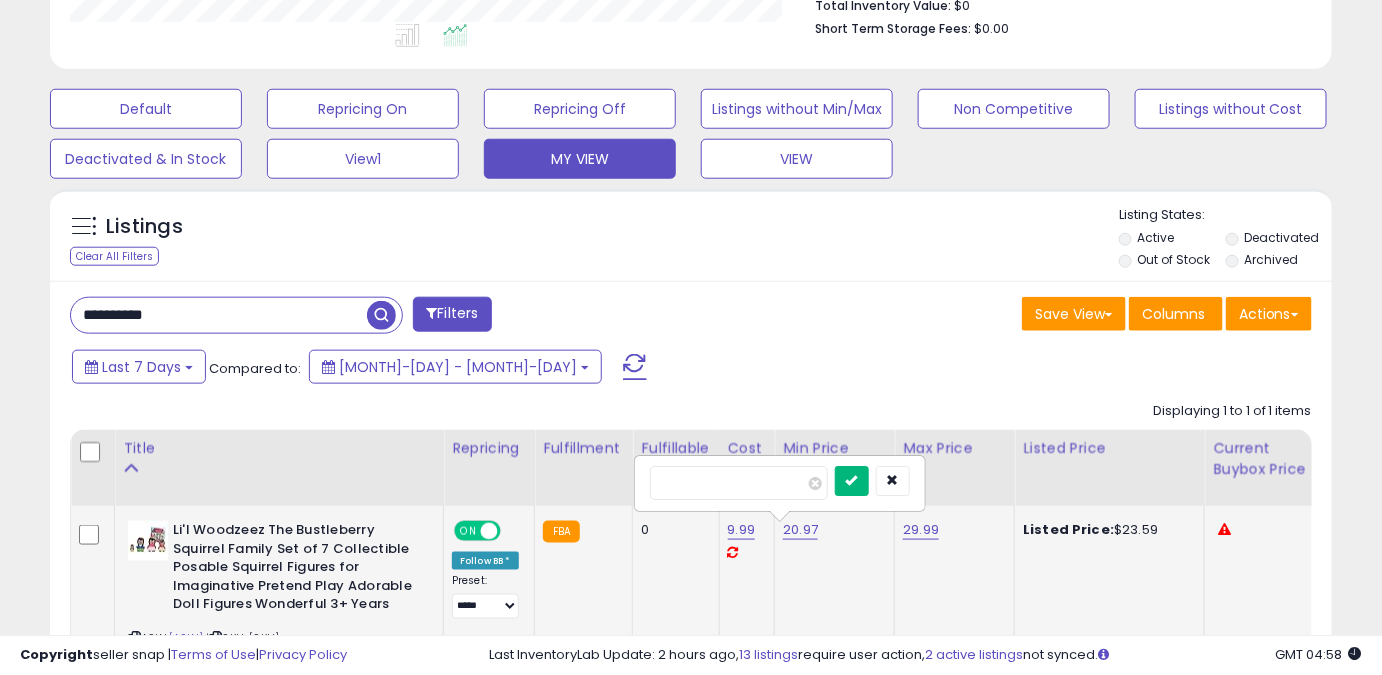 type on "*****" 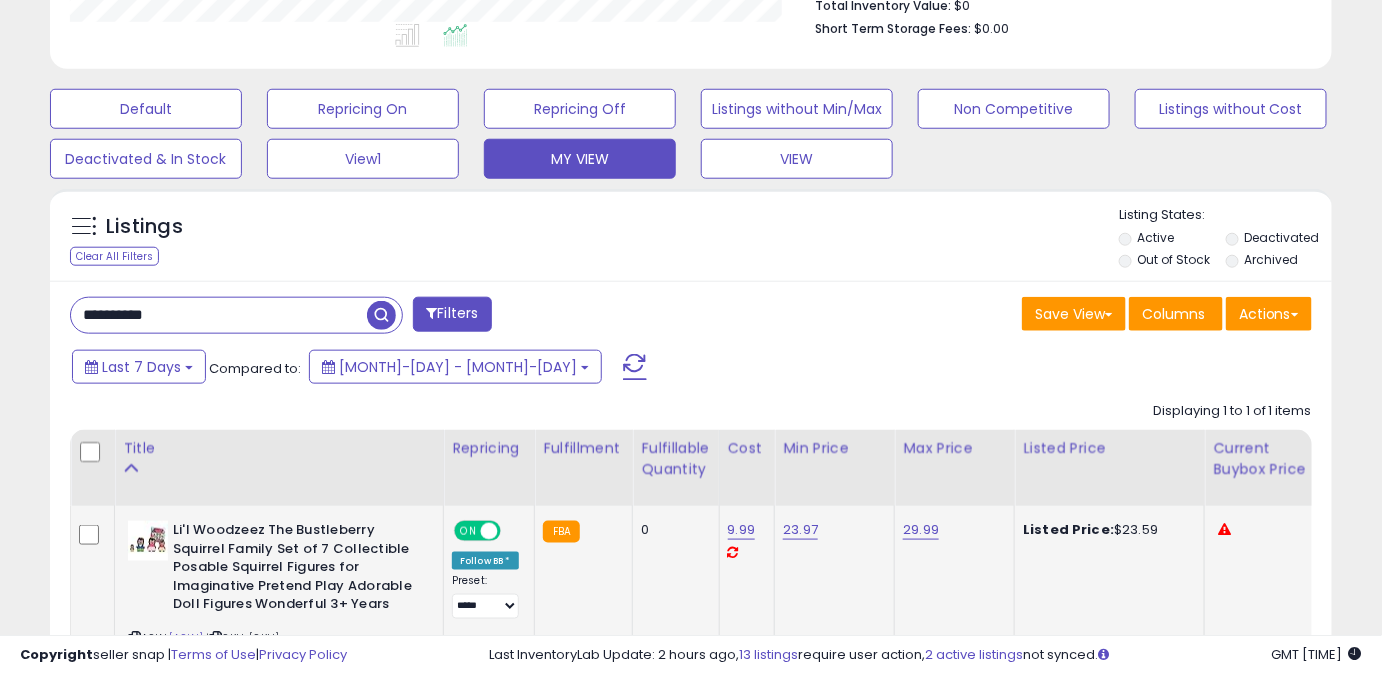 drag, startPoint x: 199, startPoint y: 327, endPoint x: 0, endPoint y: 330, distance: 199.02261 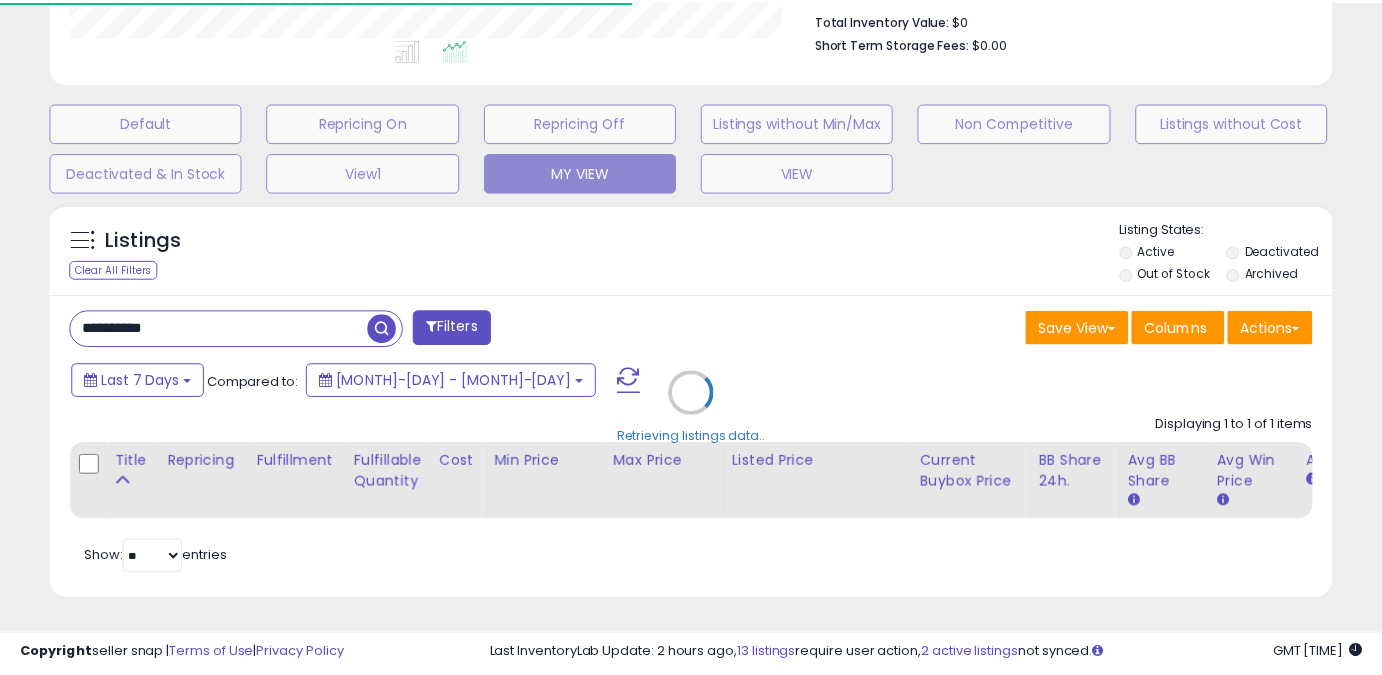 scroll, scrollTop: 410, scrollLeft: 741, axis: both 